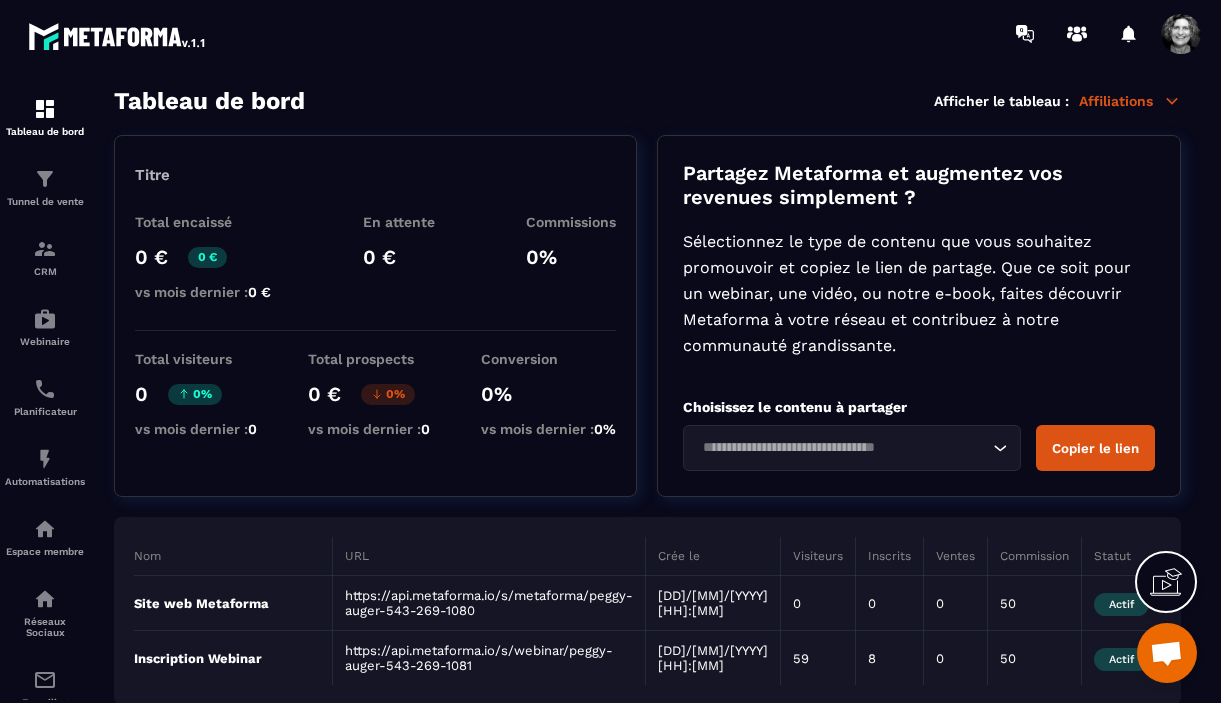 scroll, scrollTop: 0, scrollLeft: 0, axis: both 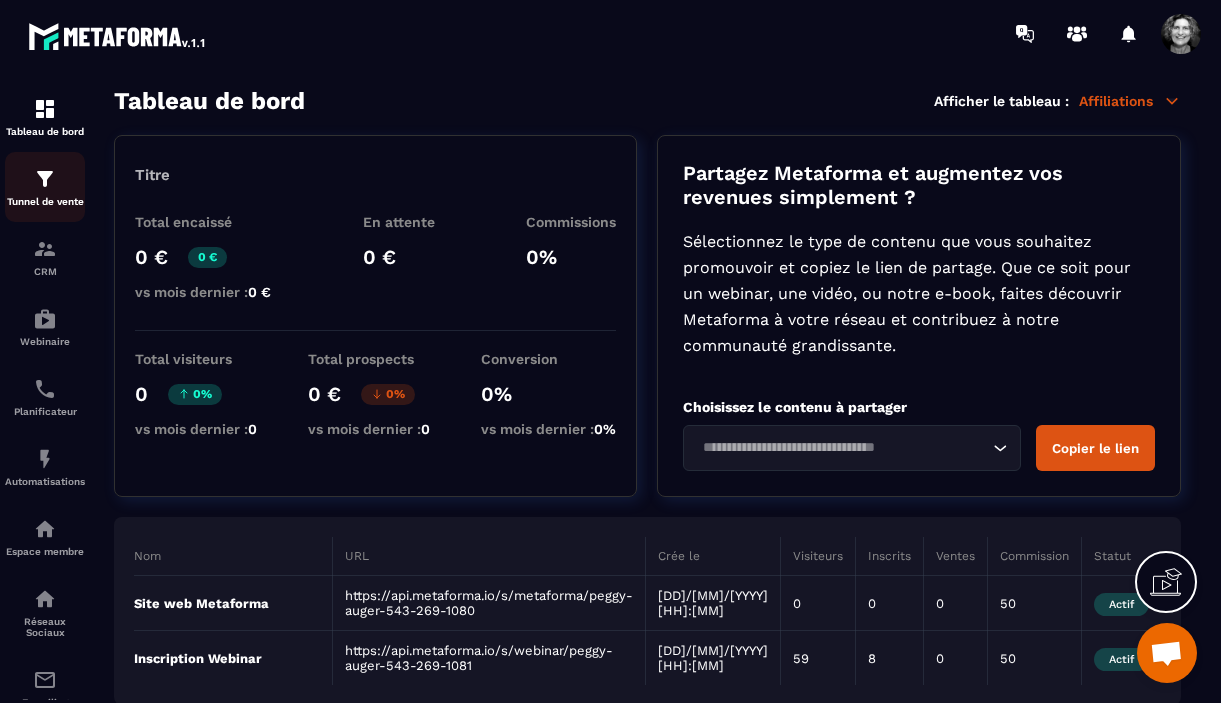 click at bounding box center [45, 179] 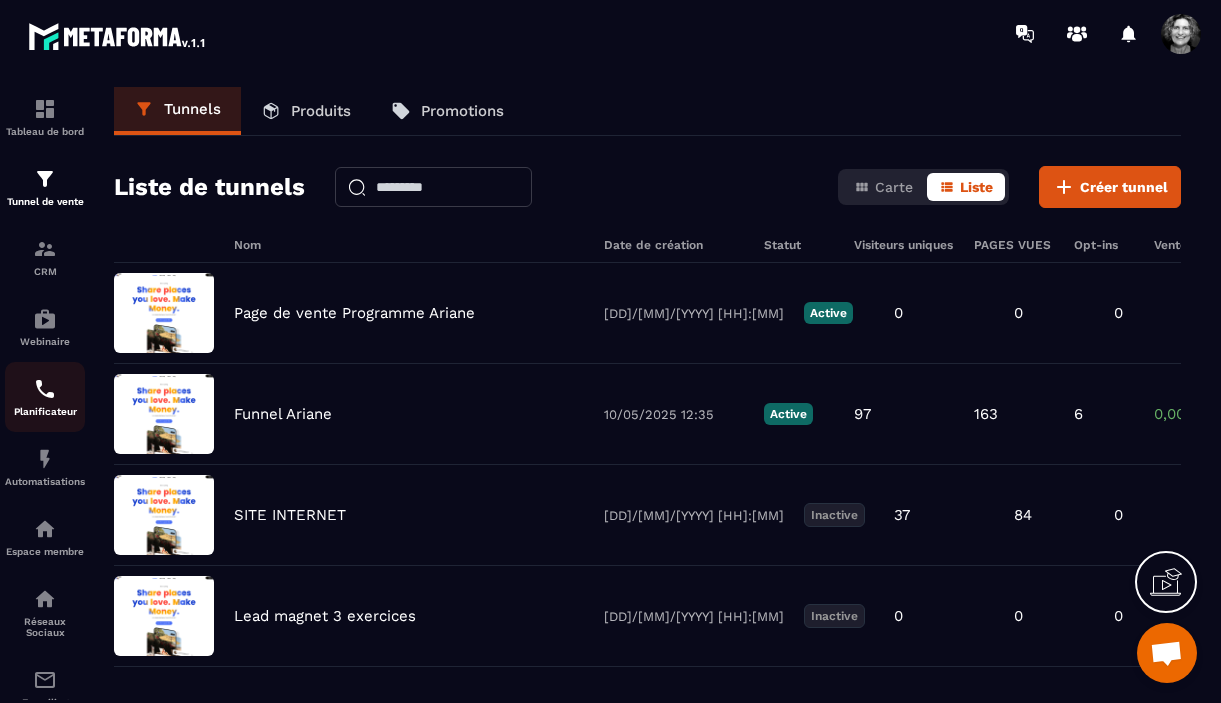 click at bounding box center [45, 389] 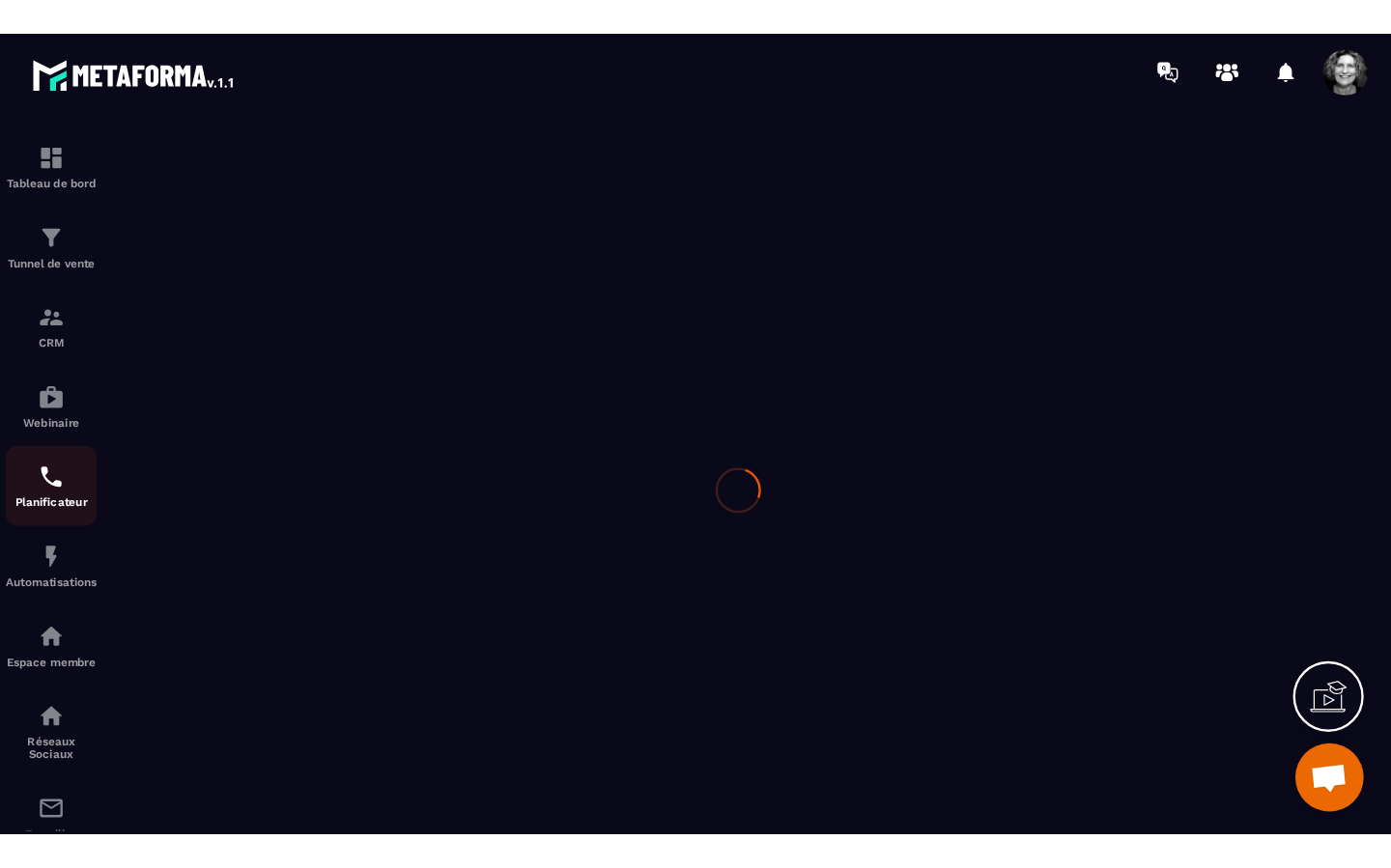 scroll, scrollTop: 0, scrollLeft: 0, axis: both 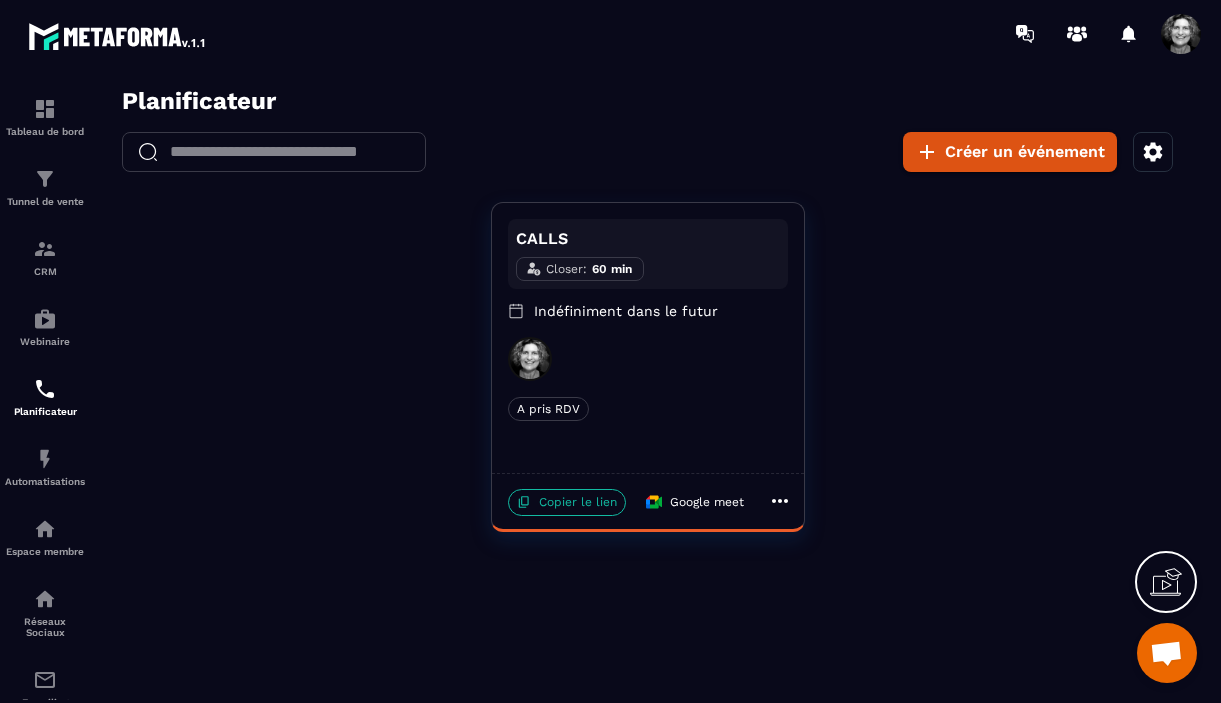 click on "Copier le lien" at bounding box center [567, 502] 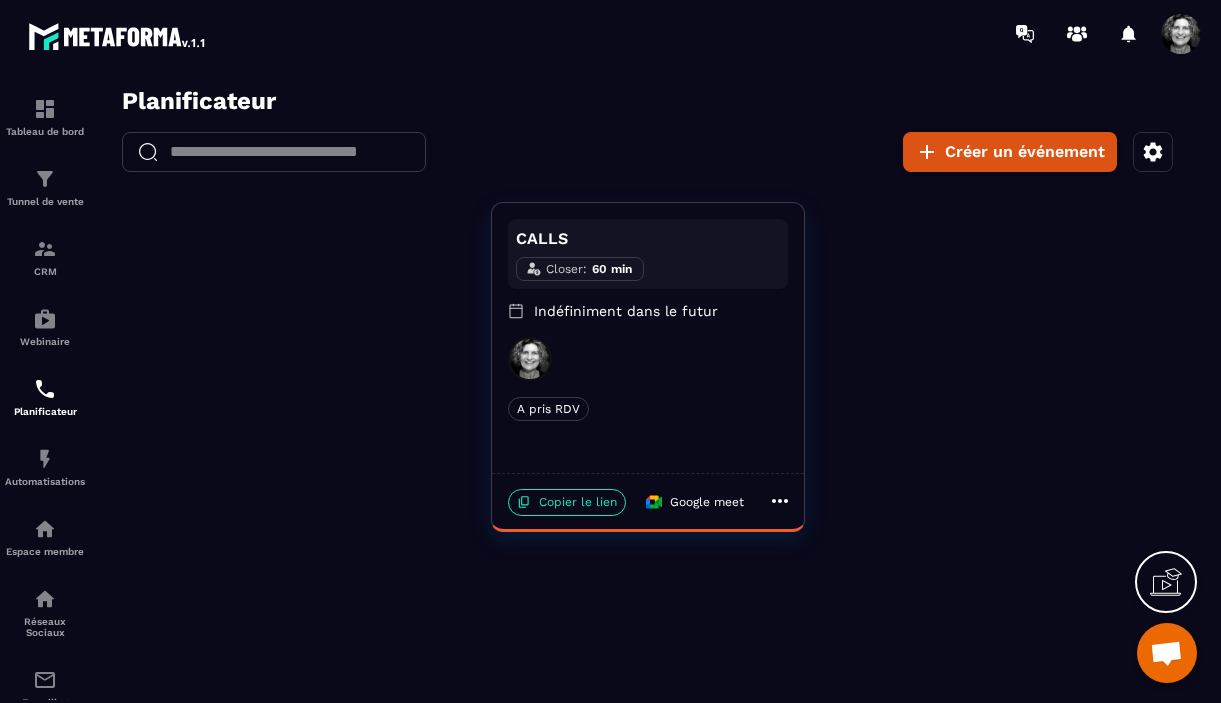 click 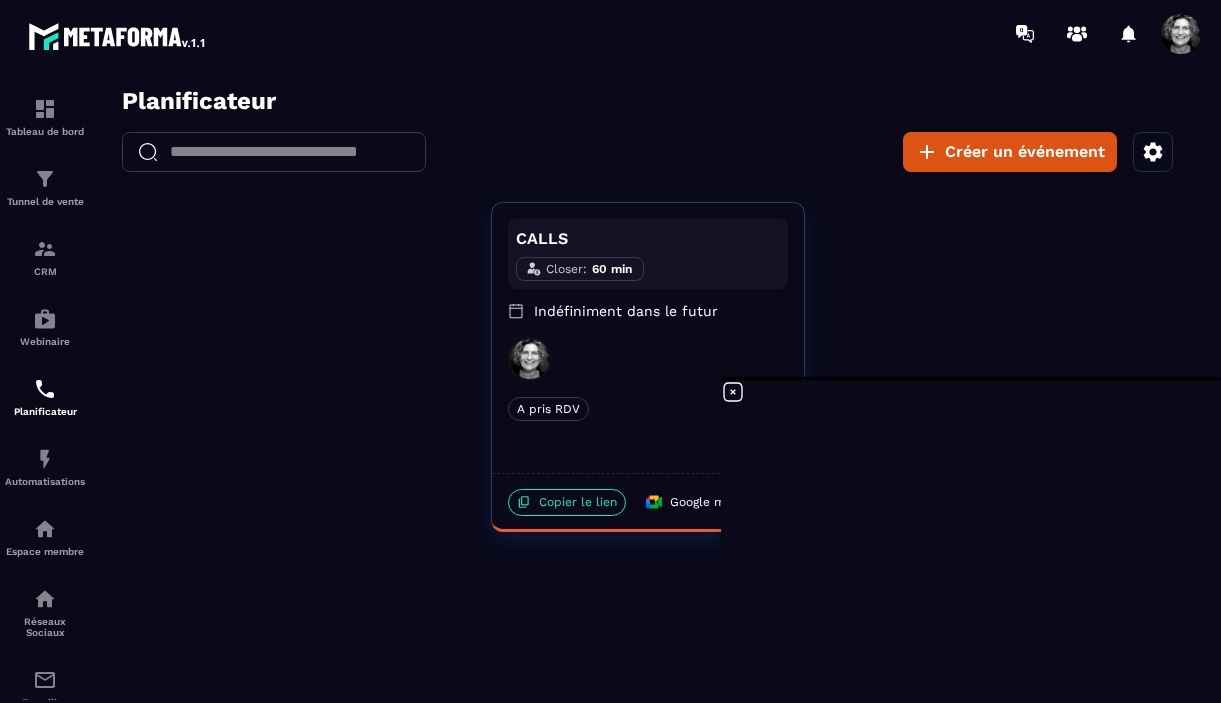 scroll, scrollTop: 19788, scrollLeft: 0, axis: vertical 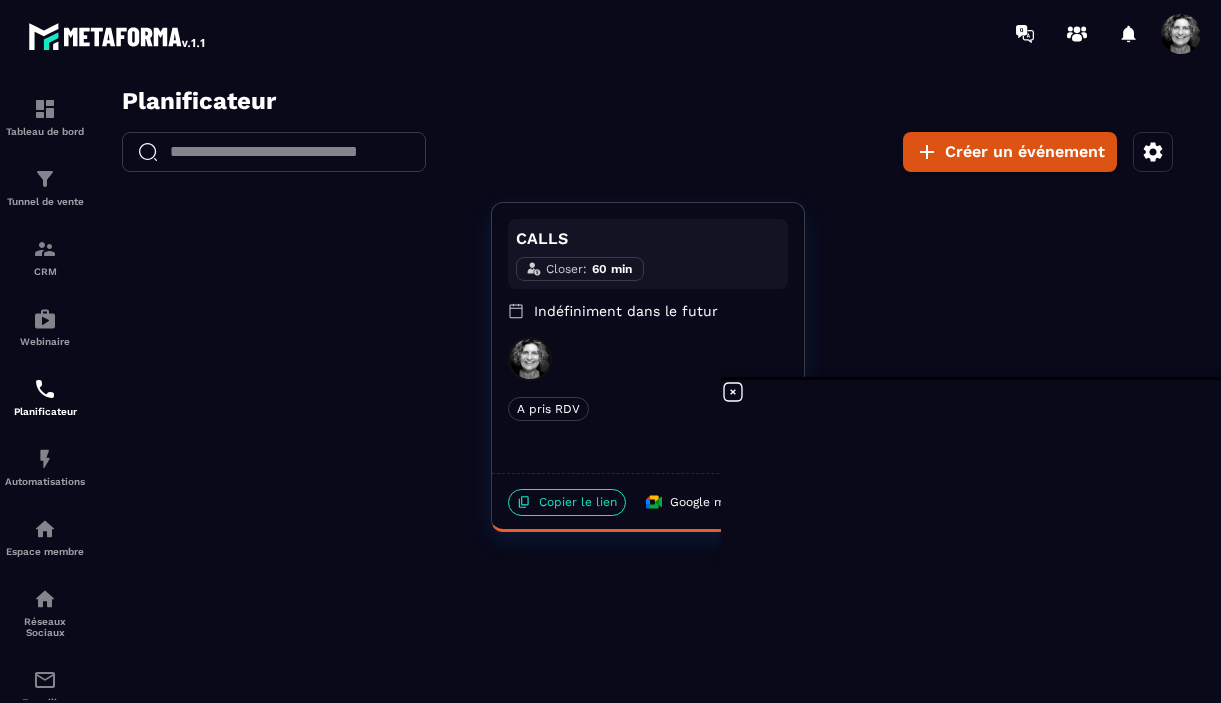 click 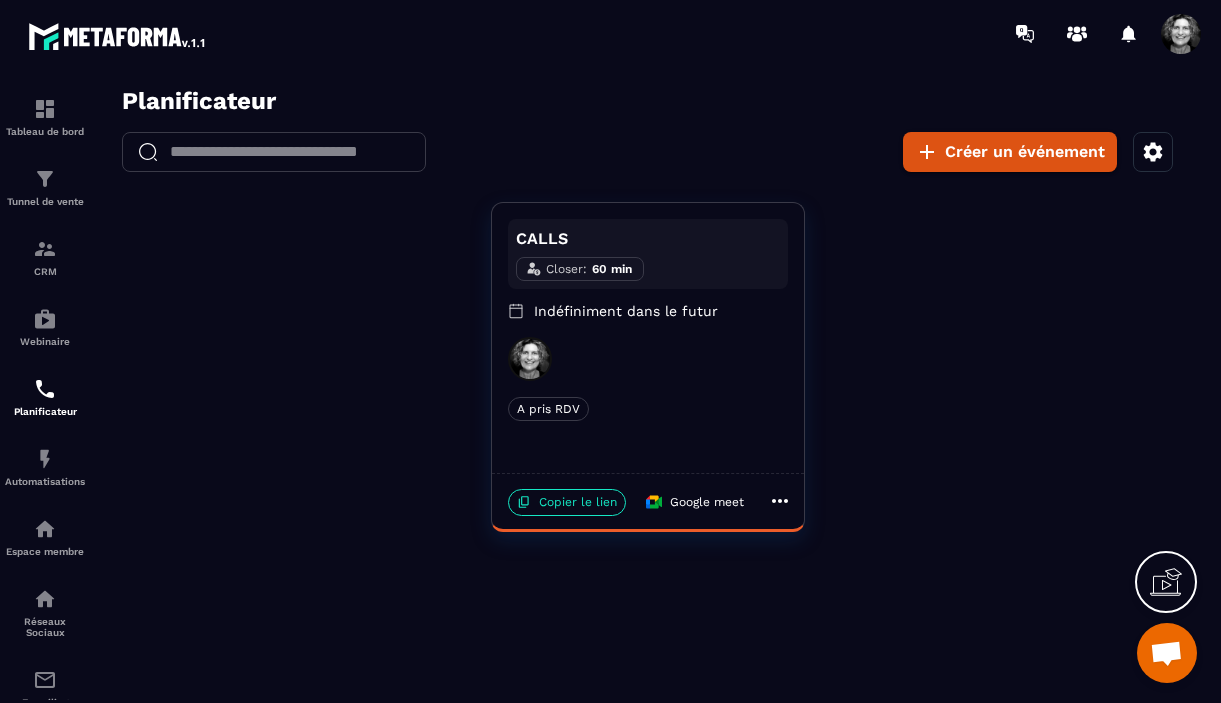 click 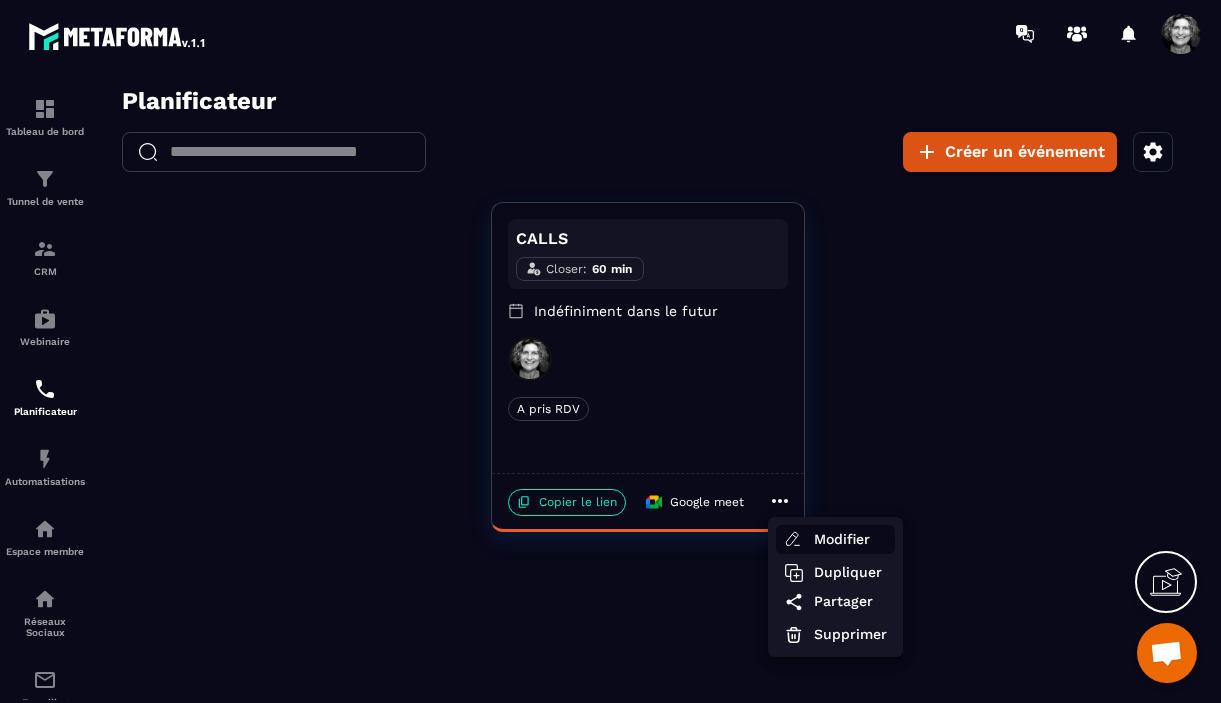 click on "Modifier" at bounding box center [850, 539] 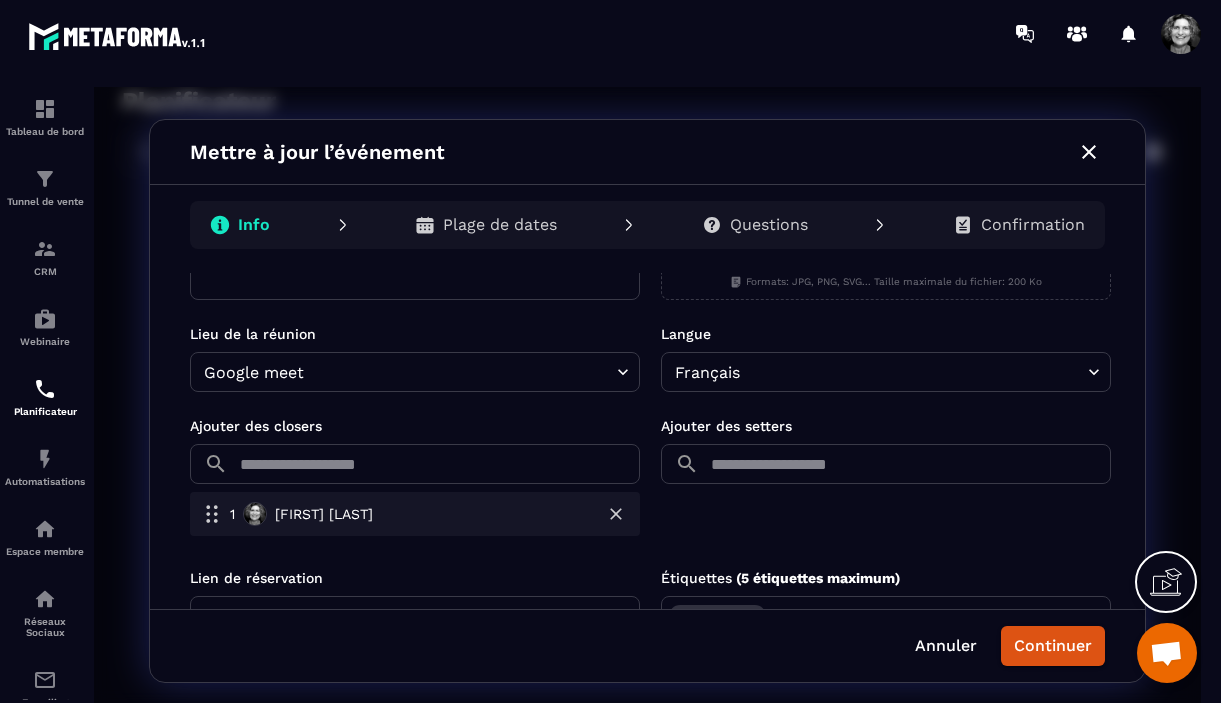 scroll, scrollTop: 597, scrollLeft: 0, axis: vertical 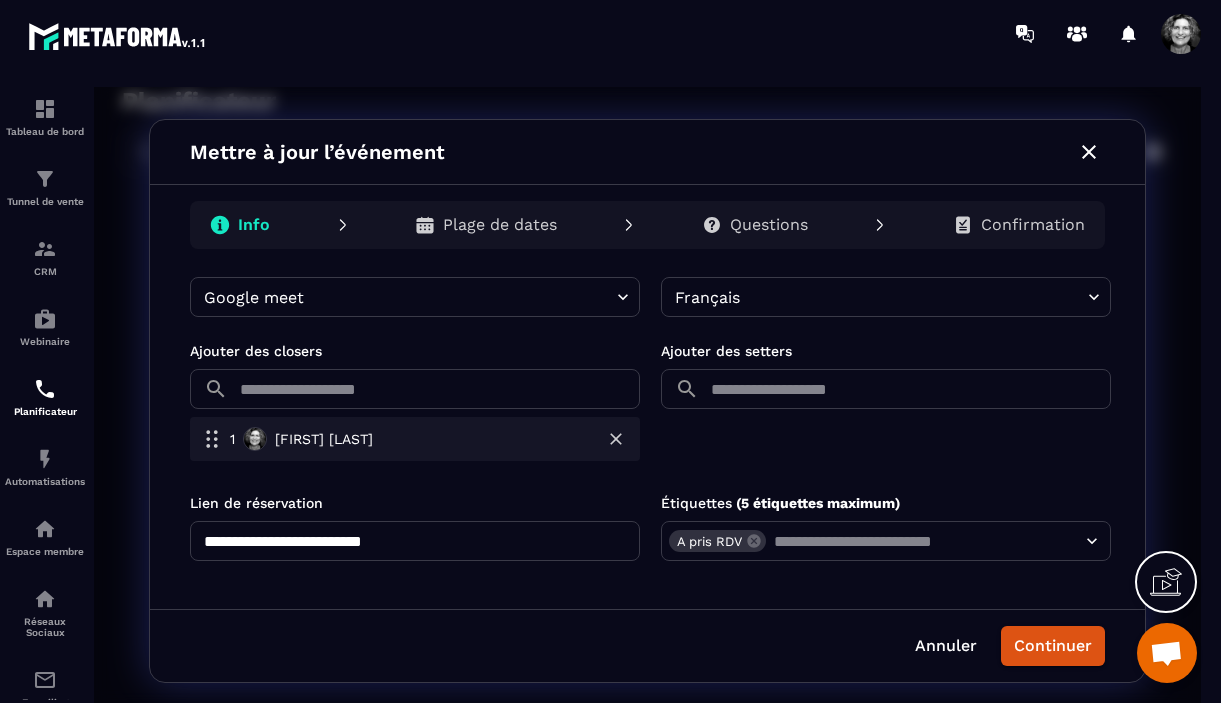click on "**********" at bounding box center [415, 541] 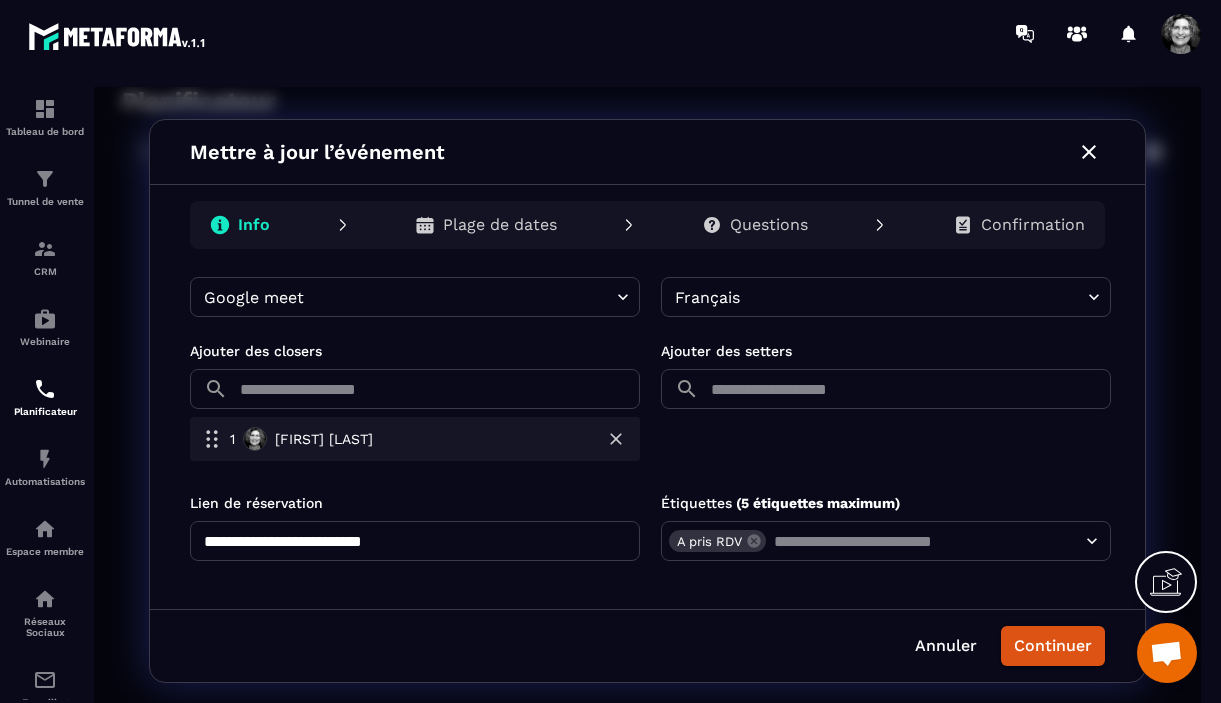 click on "**********" at bounding box center [647, 441] 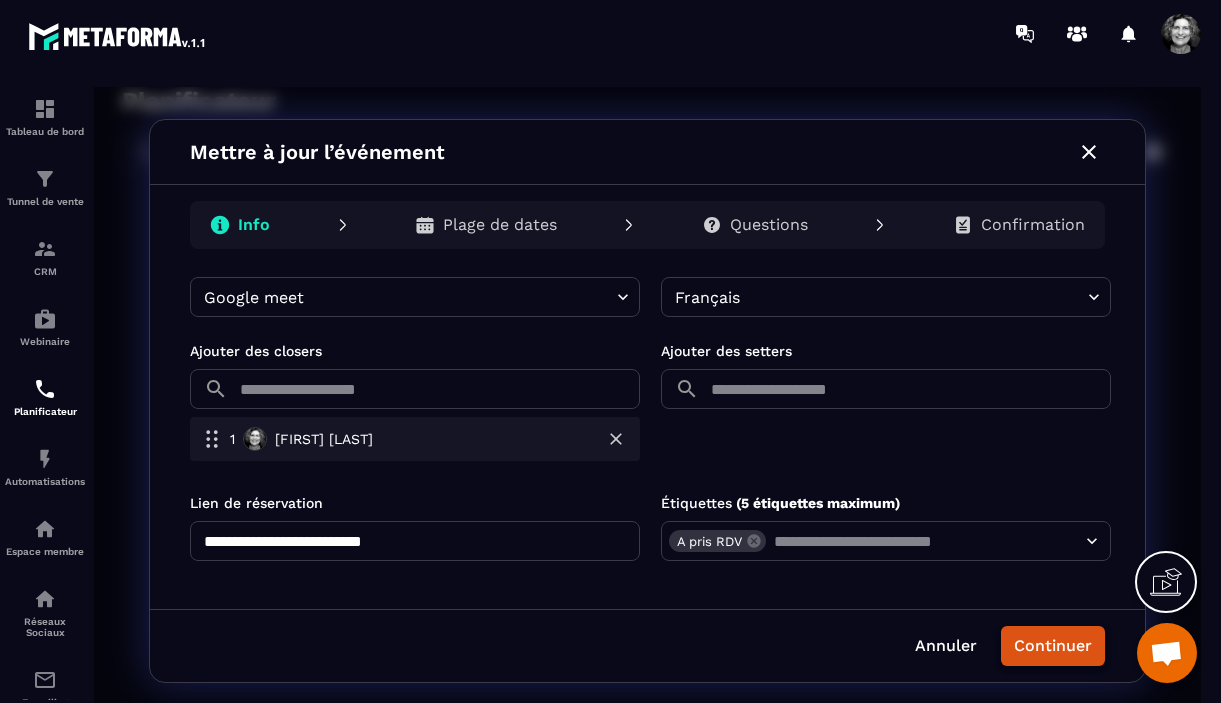 click on "Continuer" at bounding box center [1053, 646] 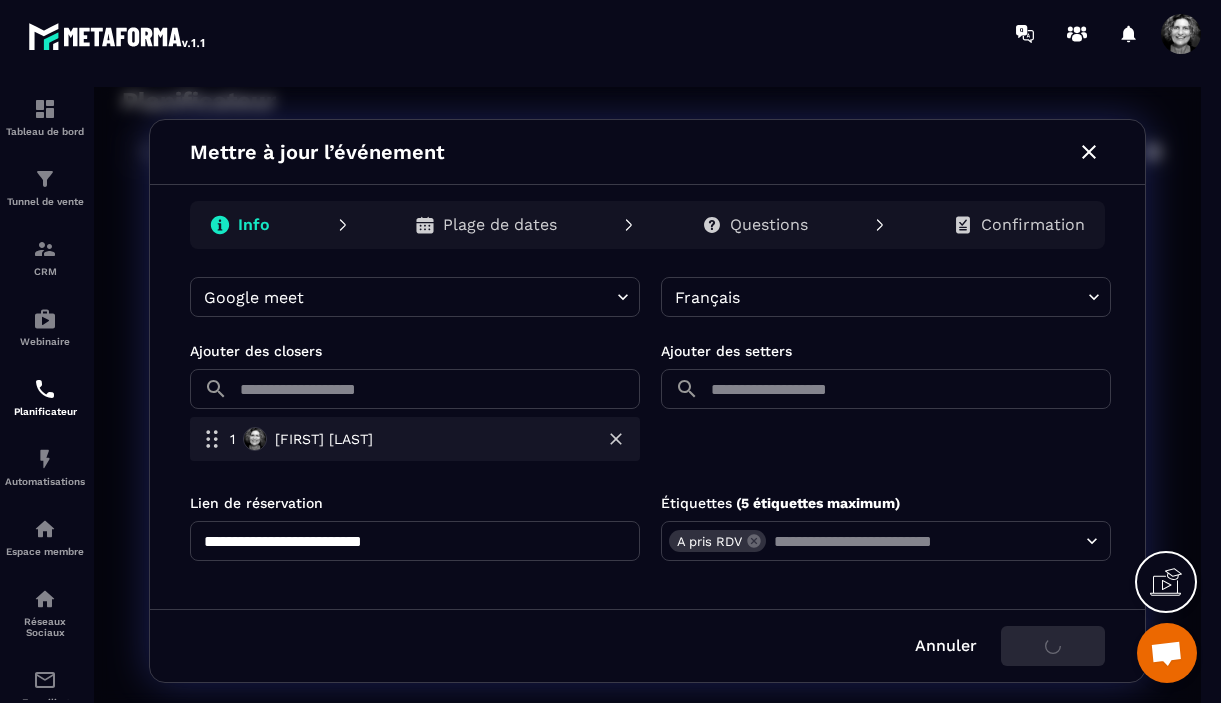 scroll, scrollTop: 0, scrollLeft: 0, axis: both 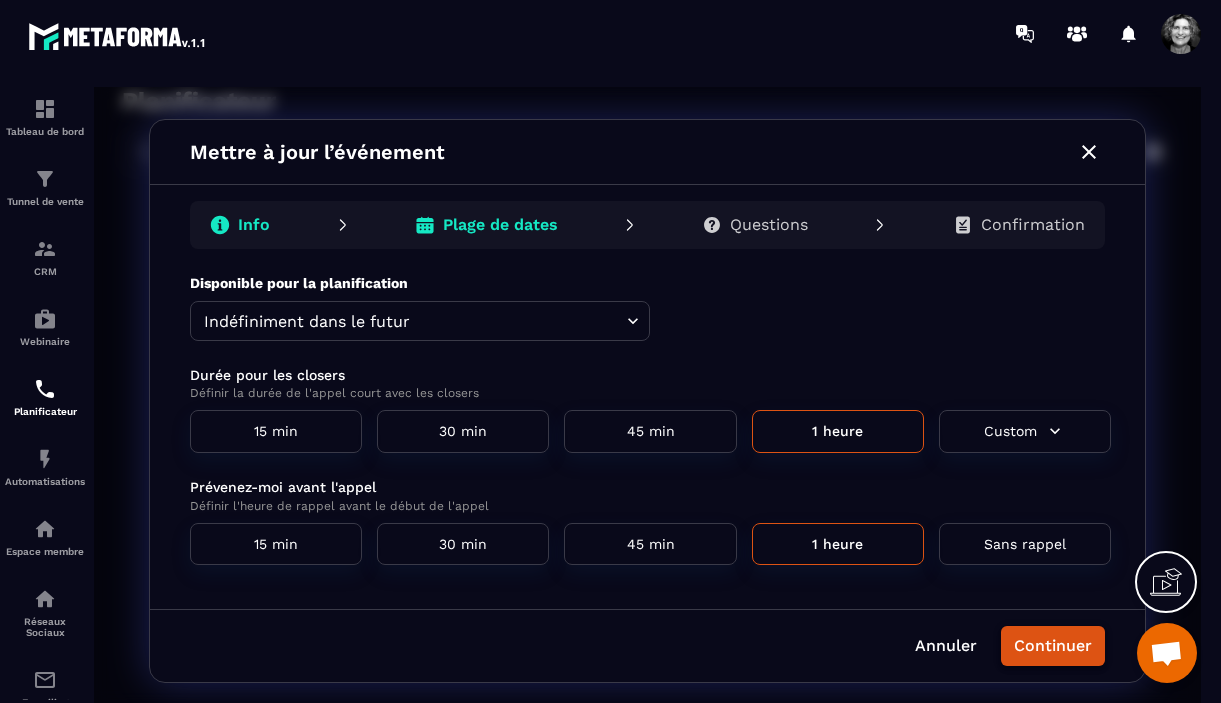 click on "Continuer" at bounding box center [1053, 646] 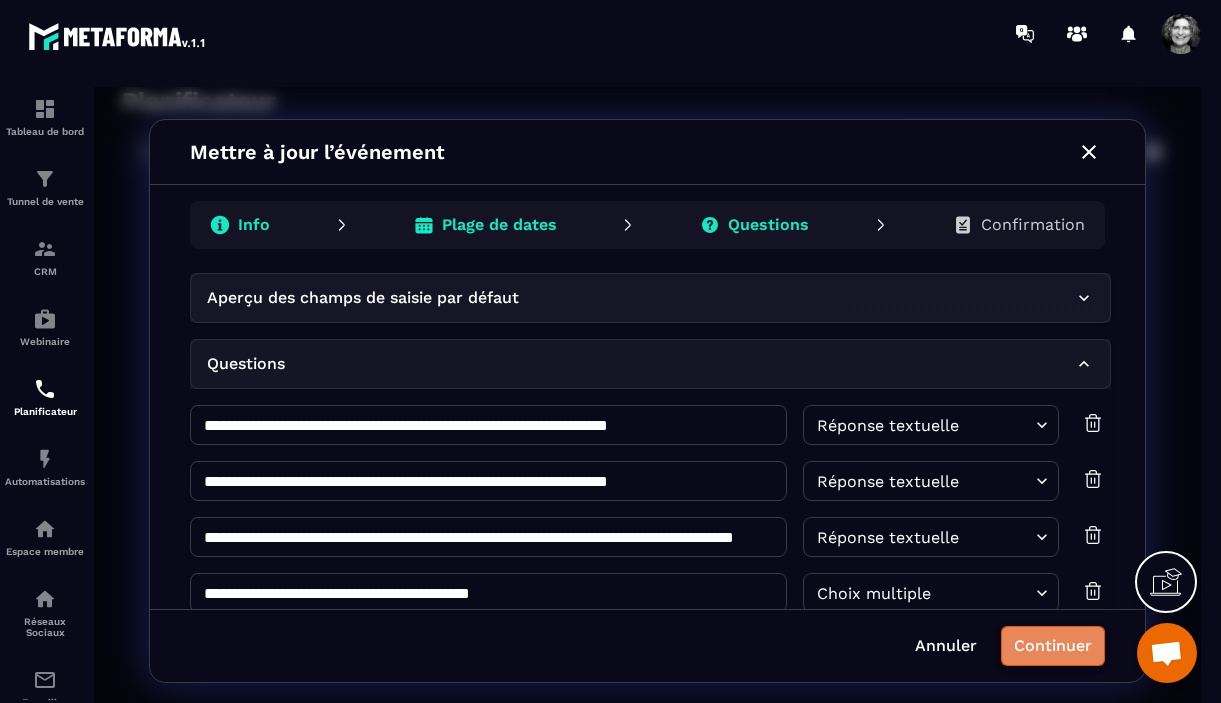 click on "Continuer" at bounding box center (1053, 646) 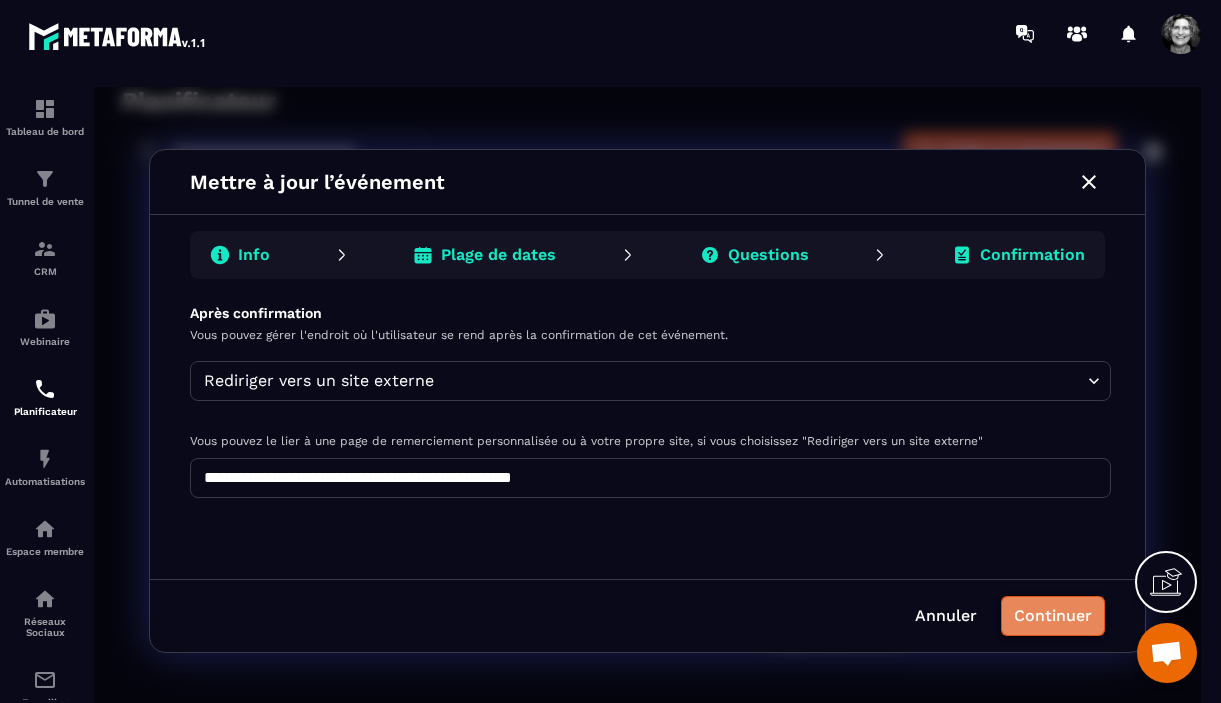click on "Continuer" at bounding box center [1053, 616] 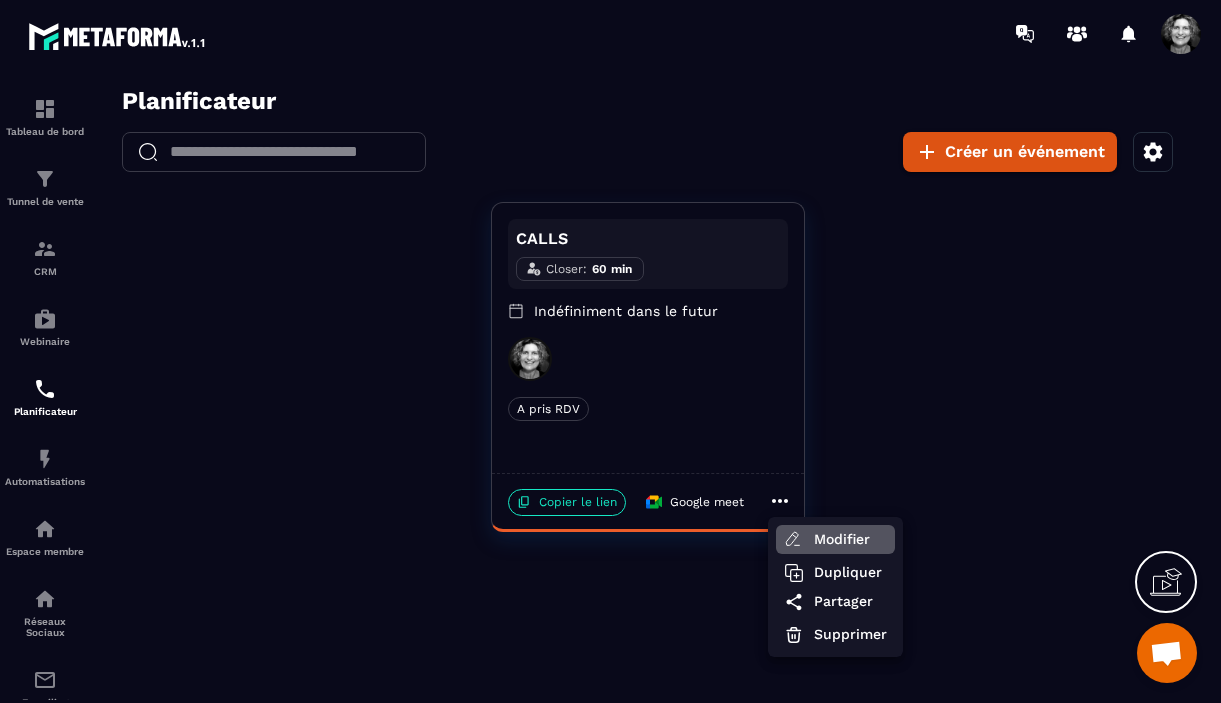 click on "Modifier" at bounding box center (850, 539) 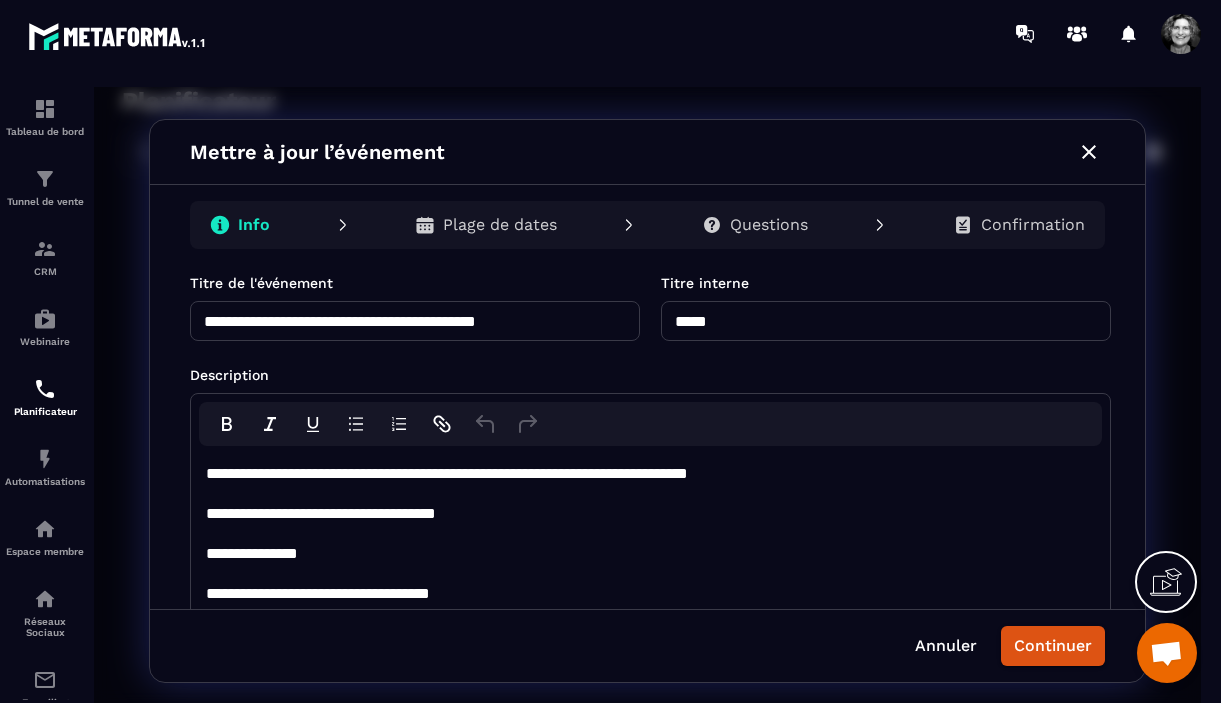 scroll, scrollTop: 5, scrollLeft: 0, axis: vertical 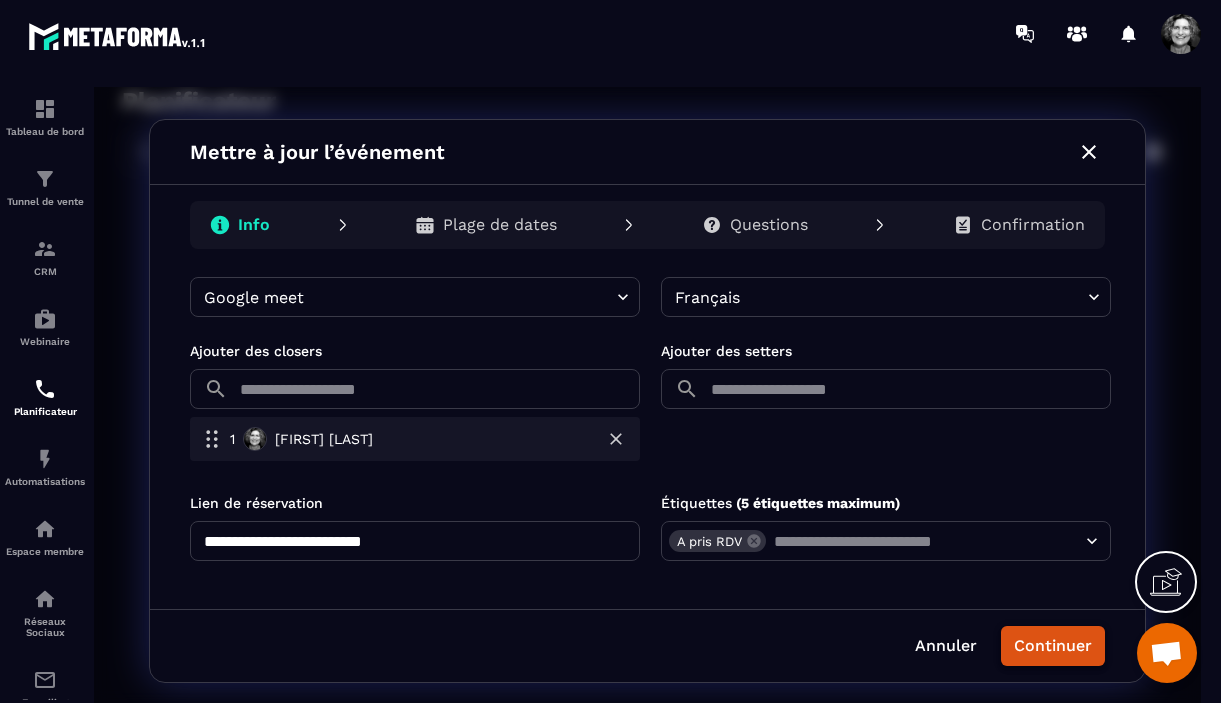 click on "Continuer" at bounding box center [1053, 646] 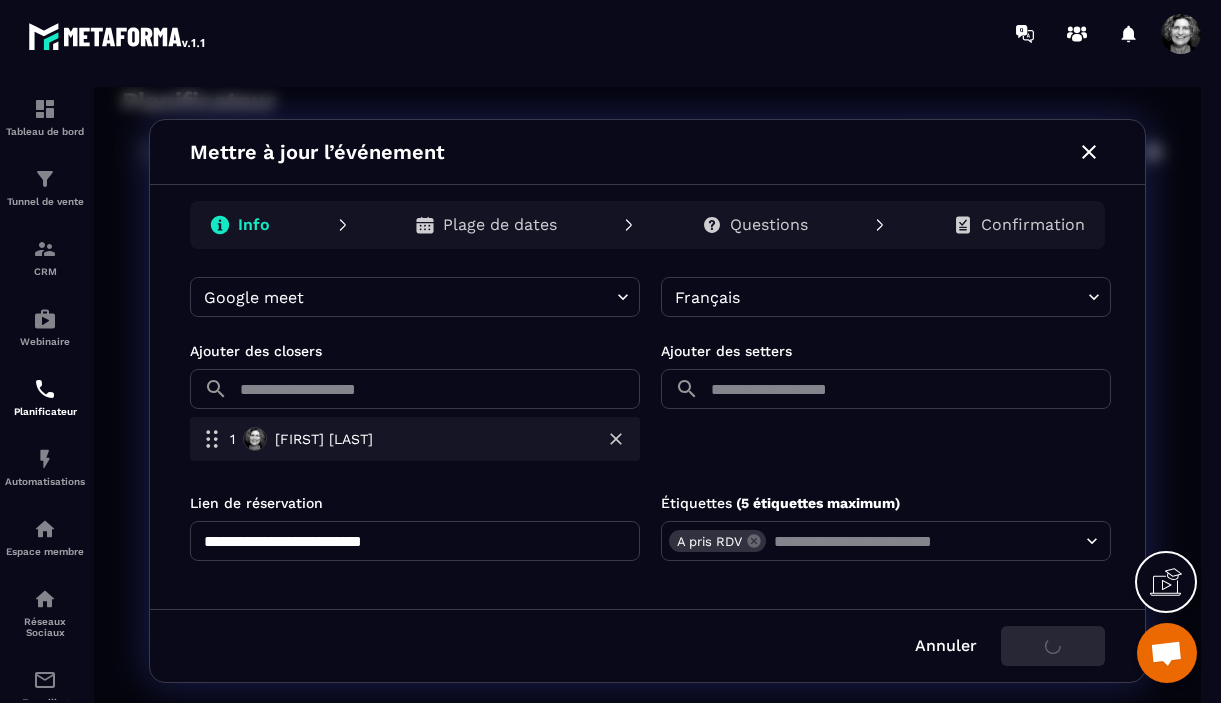 scroll, scrollTop: 0, scrollLeft: 0, axis: both 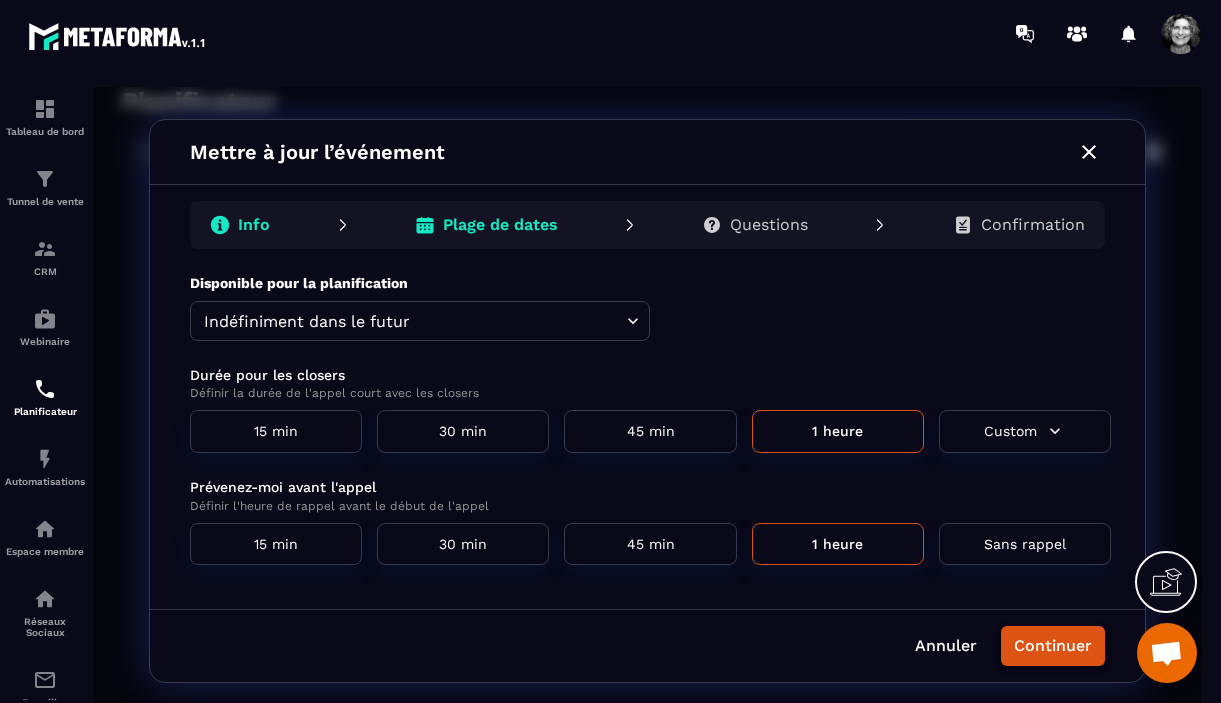 click on "Continuer" at bounding box center (1053, 646) 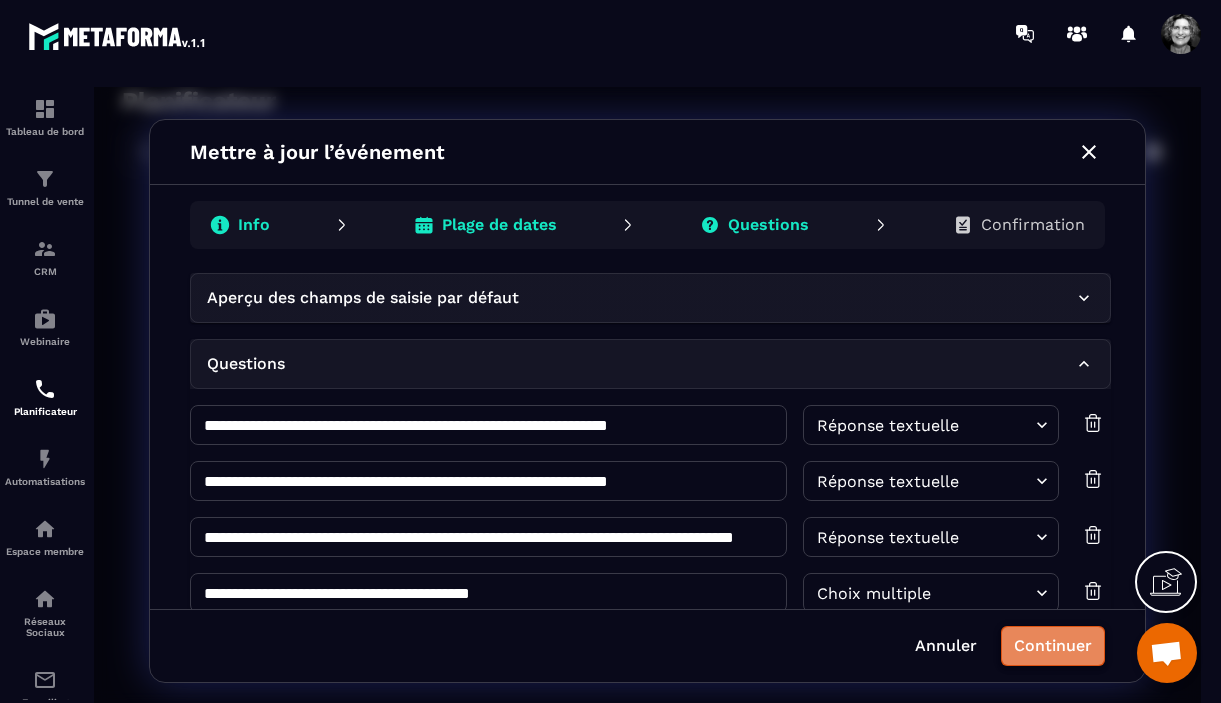 click on "Continuer" at bounding box center [1053, 646] 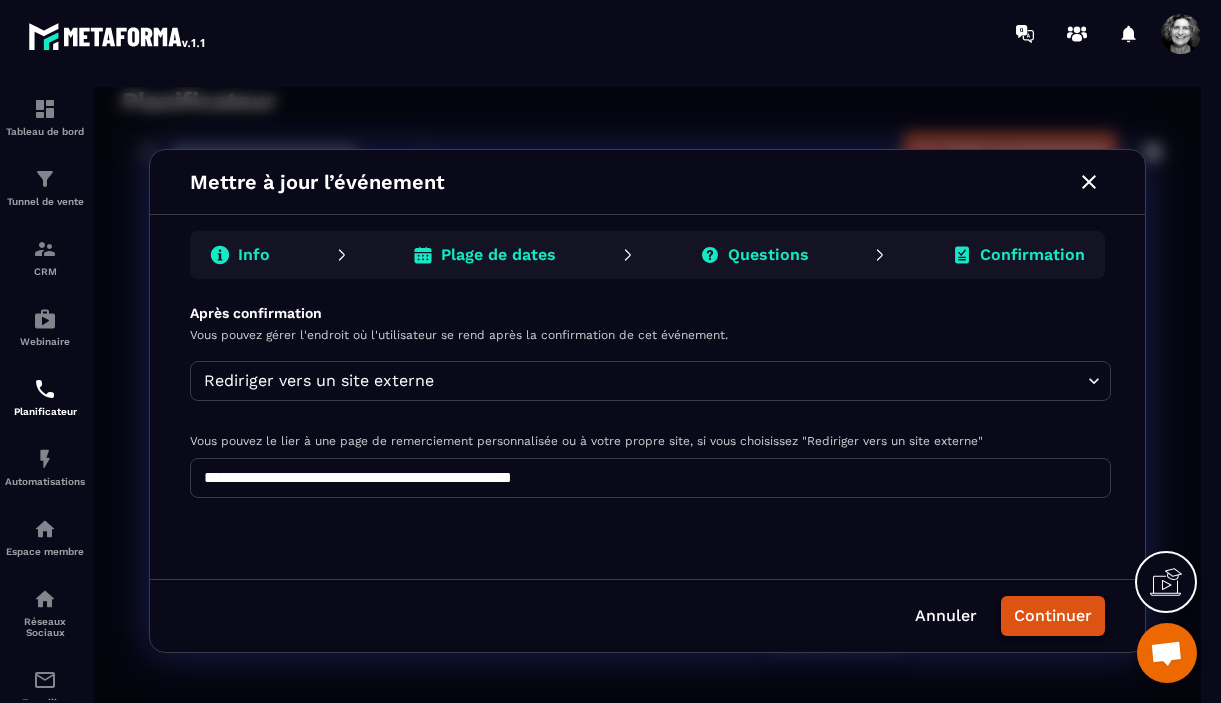 click on "Continuer" at bounding box center [1053, 616] 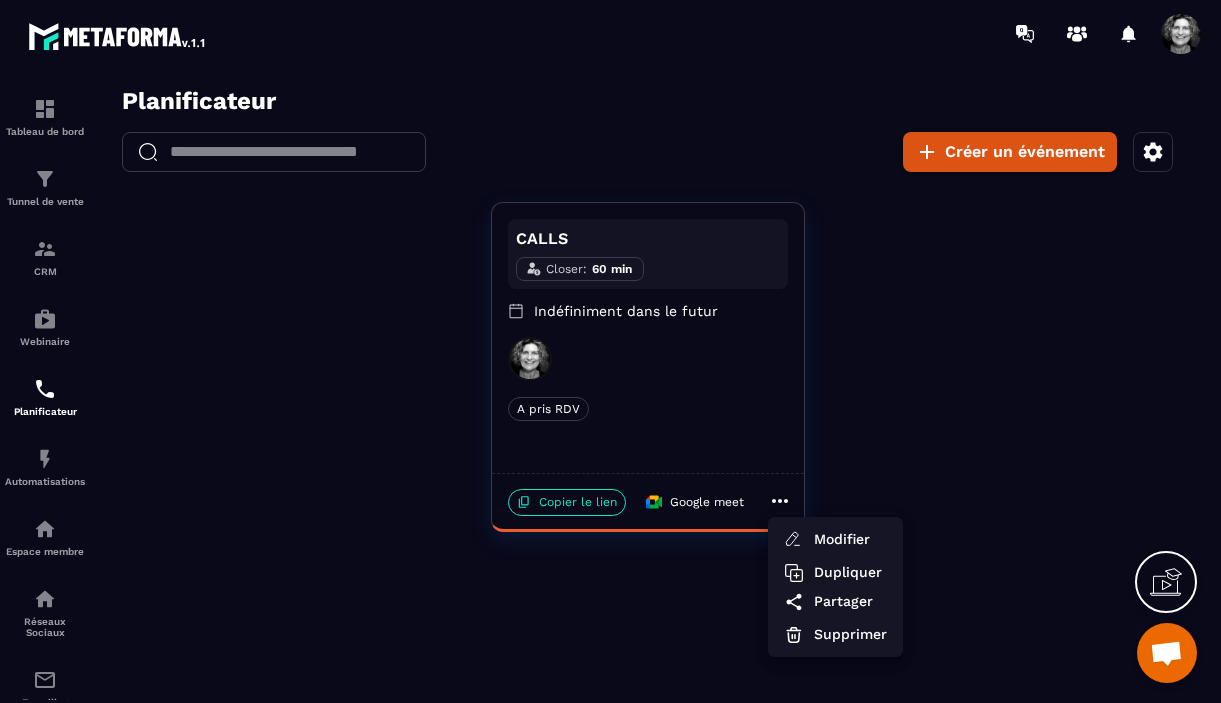 click at bounding box center [647, 401] 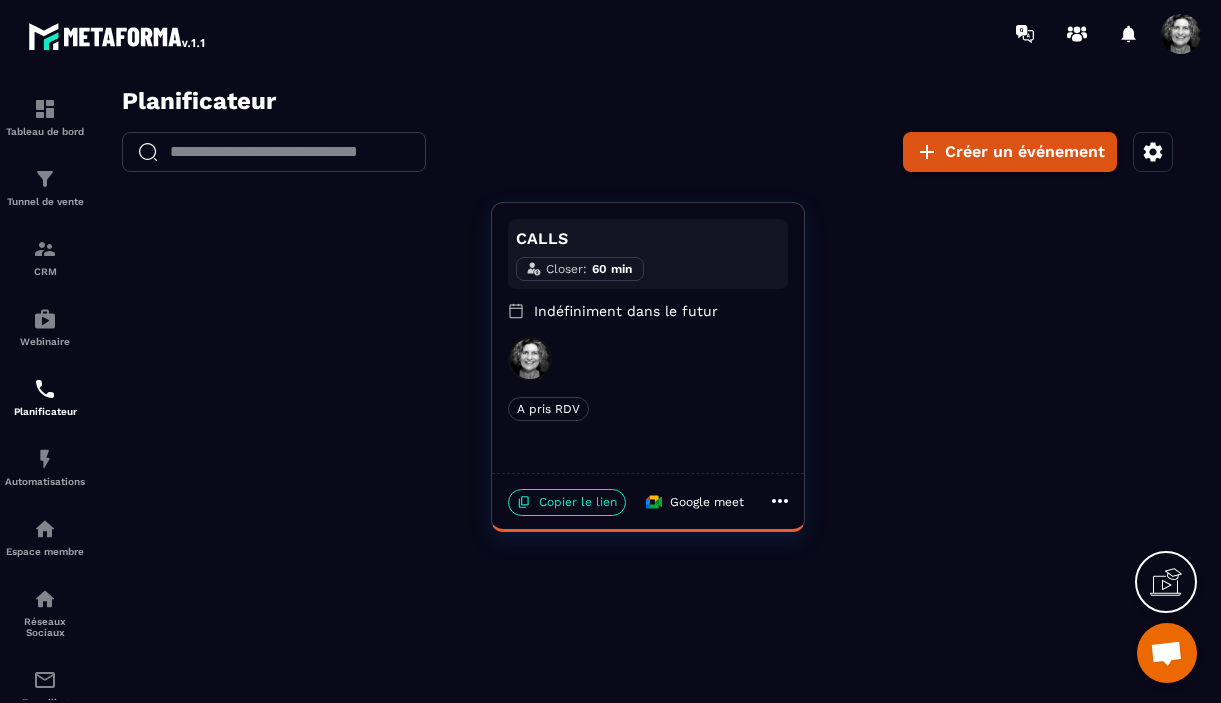 click on "Copier le lien" at bounding box center (567, 502) 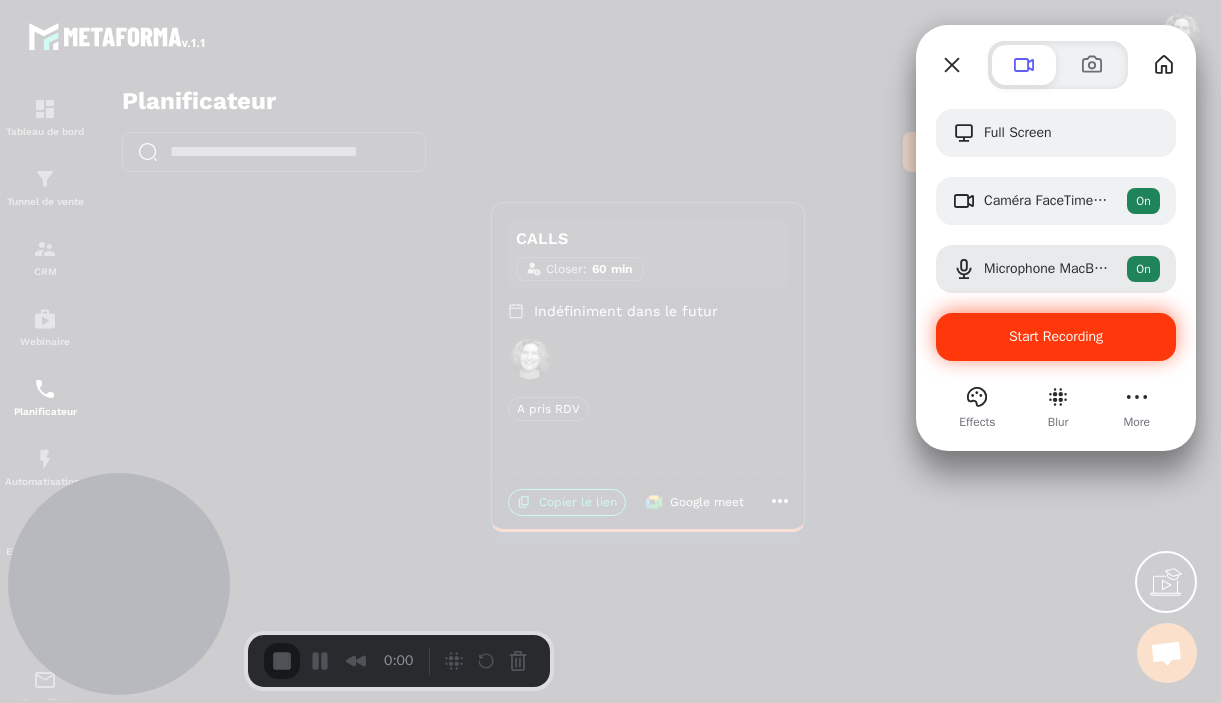 click on "Start Recording" at bounding box center (1056, 336) 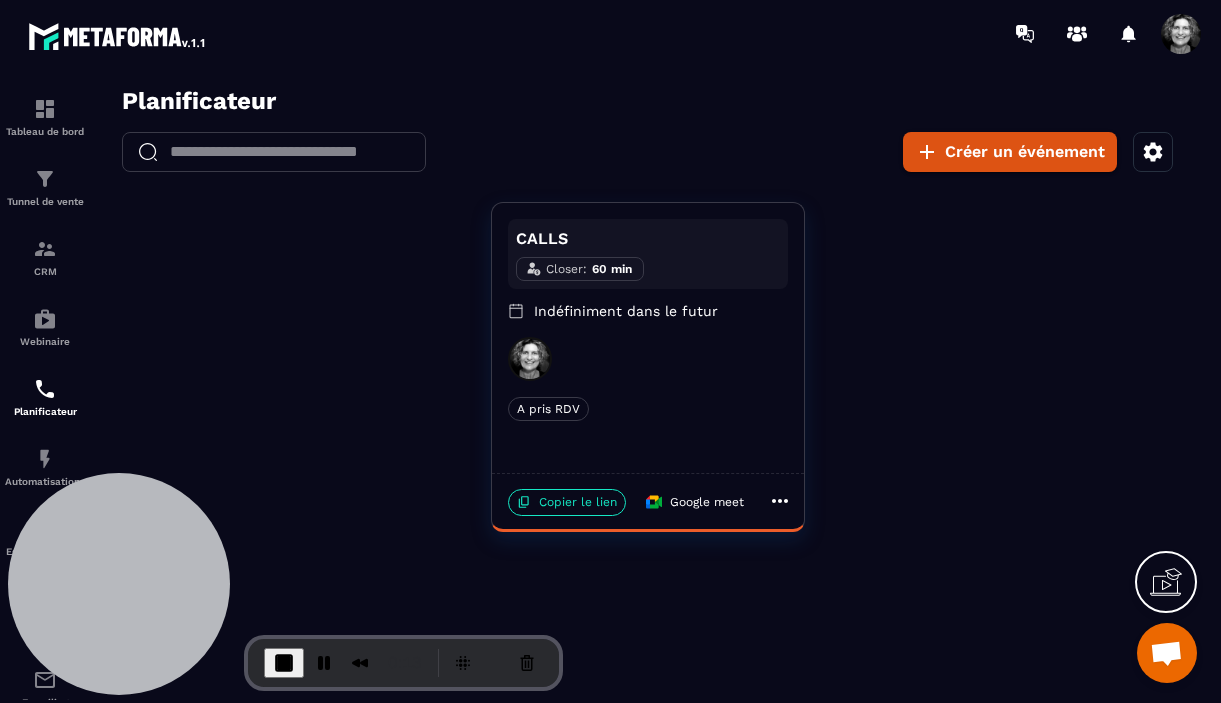 click 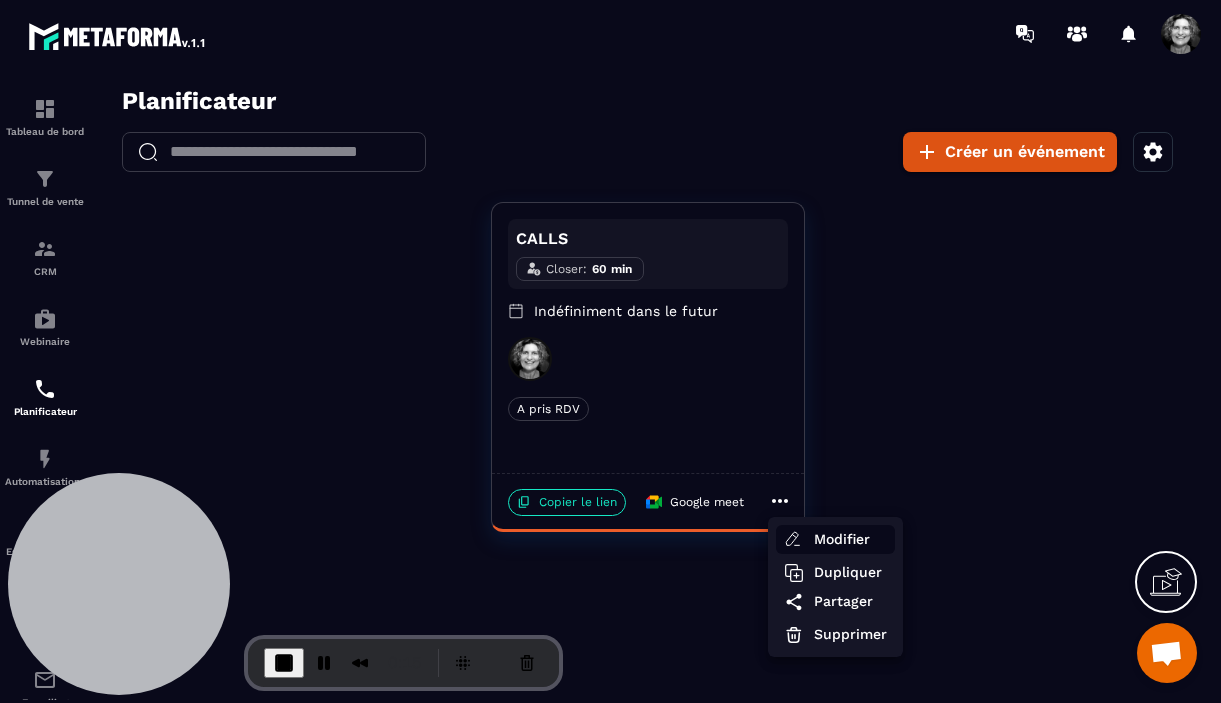 click on "Modifier" at bounding box center [850, 539] 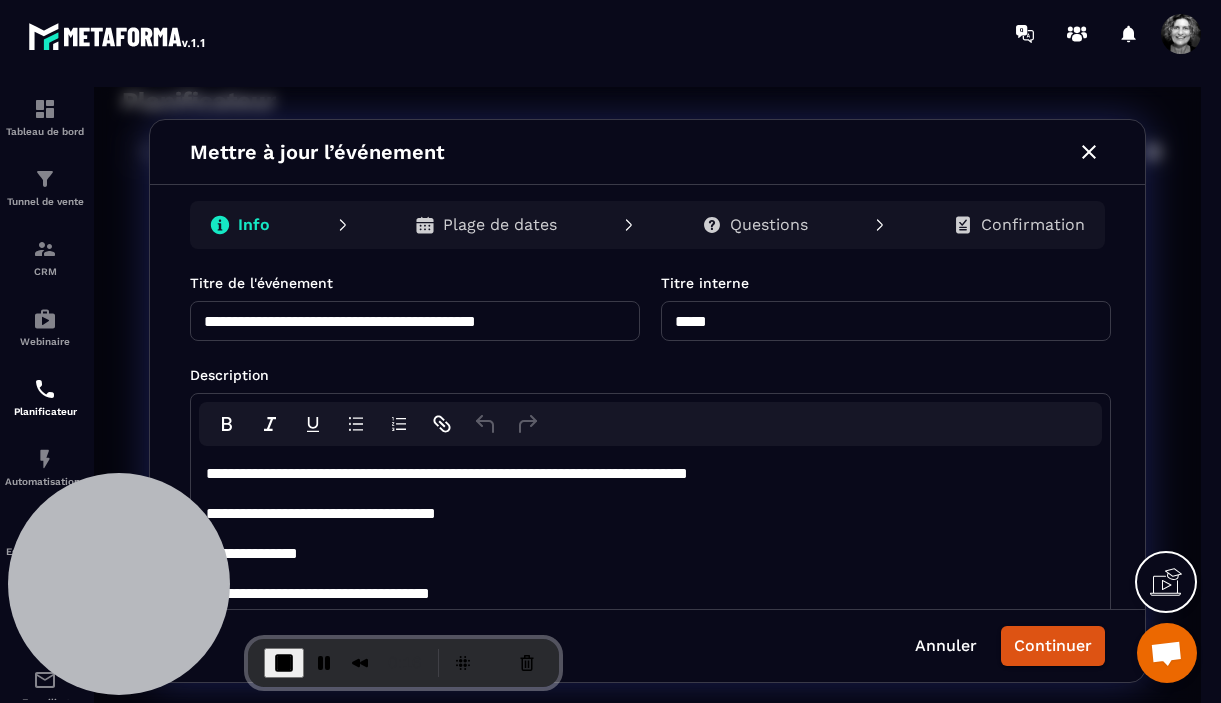 scroll, scrollTop: 5, scrollLeft: 0, axis: vertical 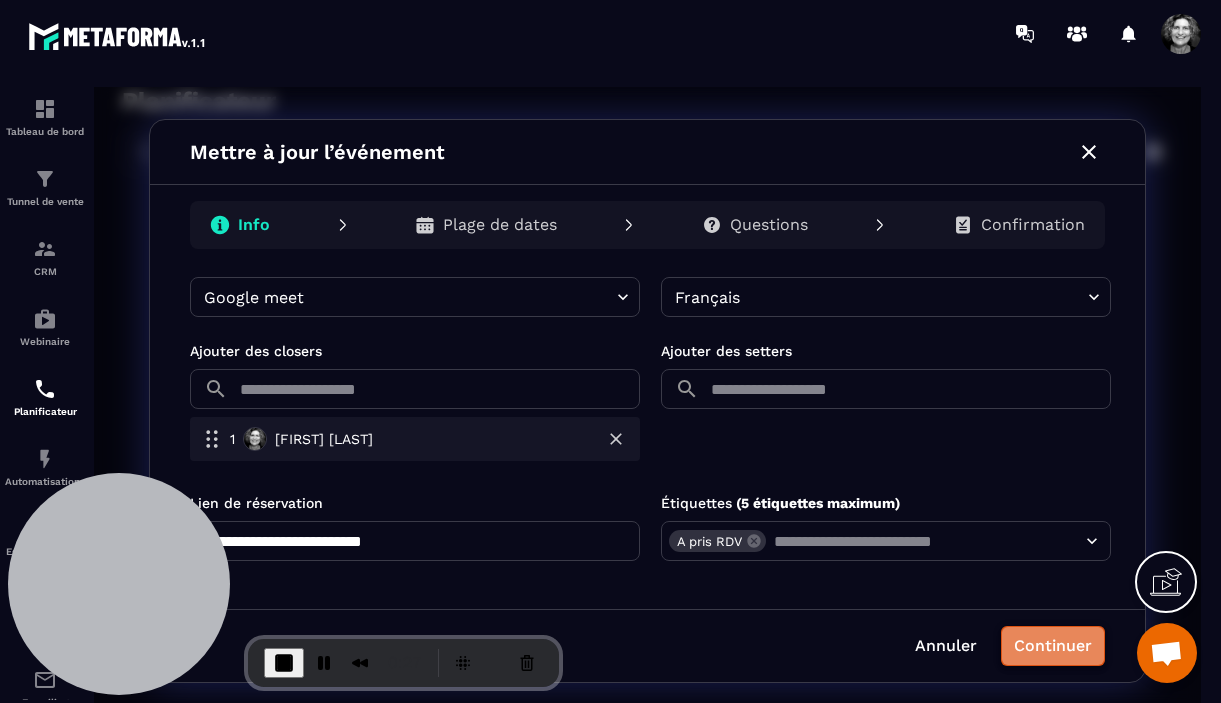 click on "Continuer" at bounding box center (1053, 646) 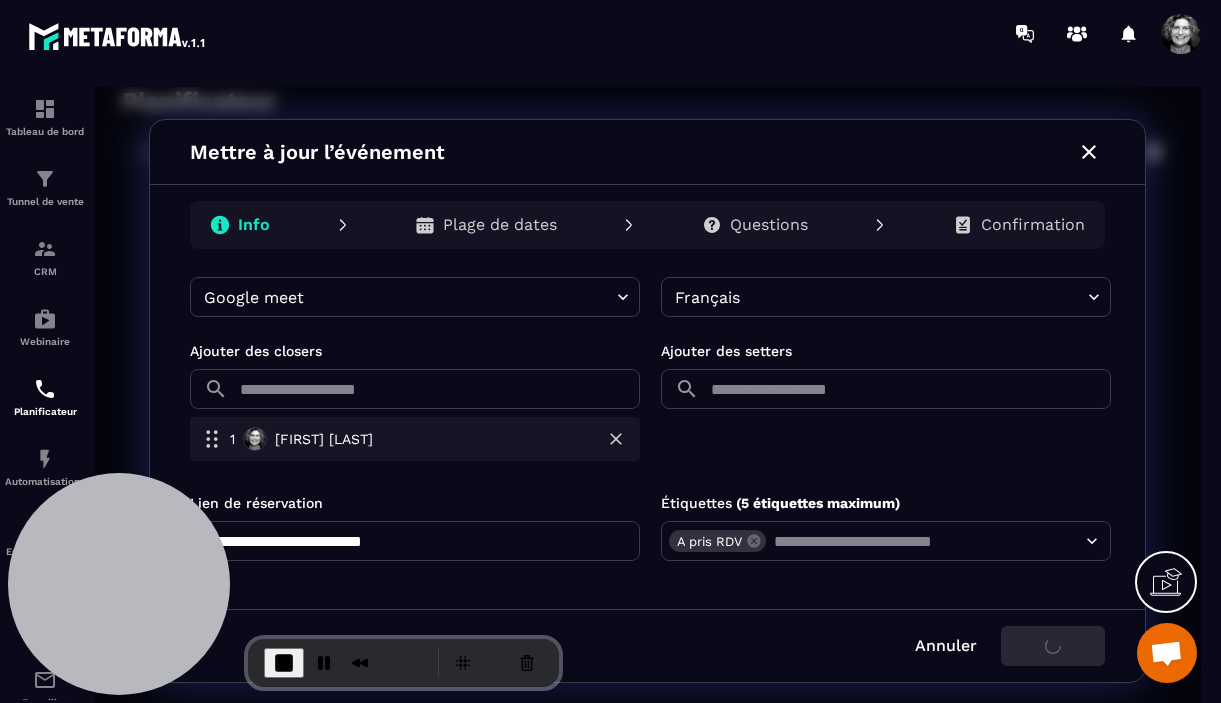 scroll, scrollTop: 0, scrollLeft: 0, axis: both 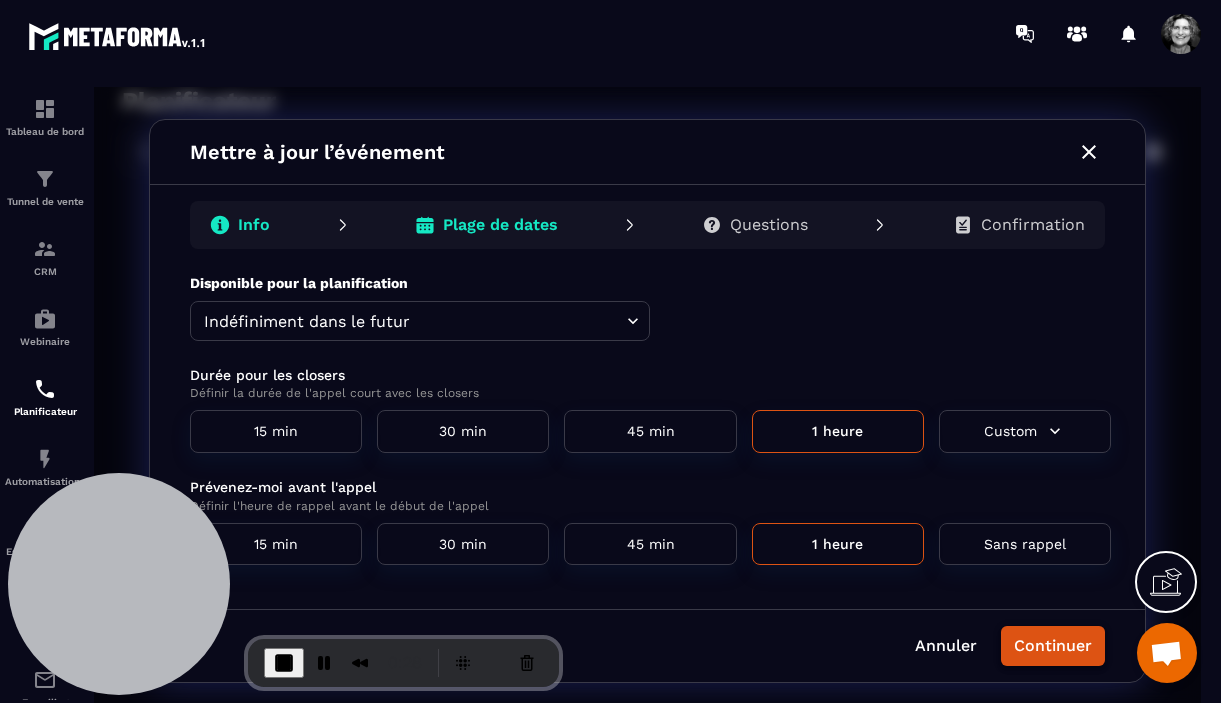 click on "Continuer" at bounding box center [1053, 646] 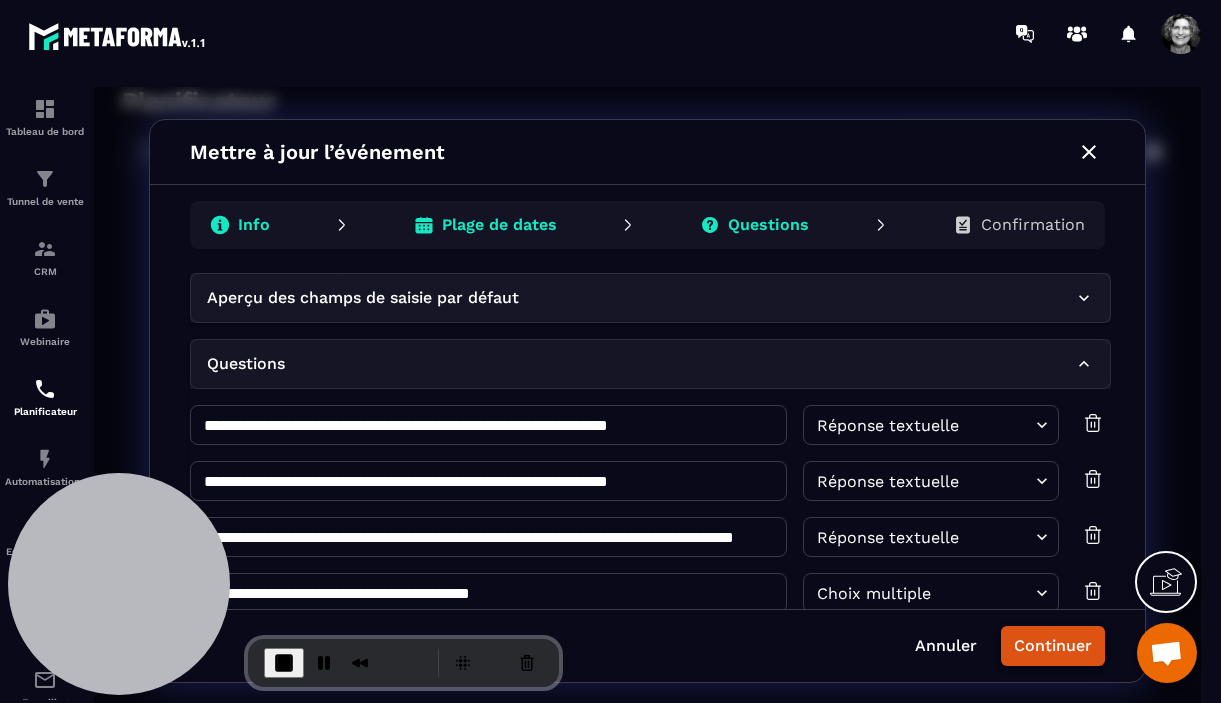 click on "Continuer" at bounding box center (1053, 646) 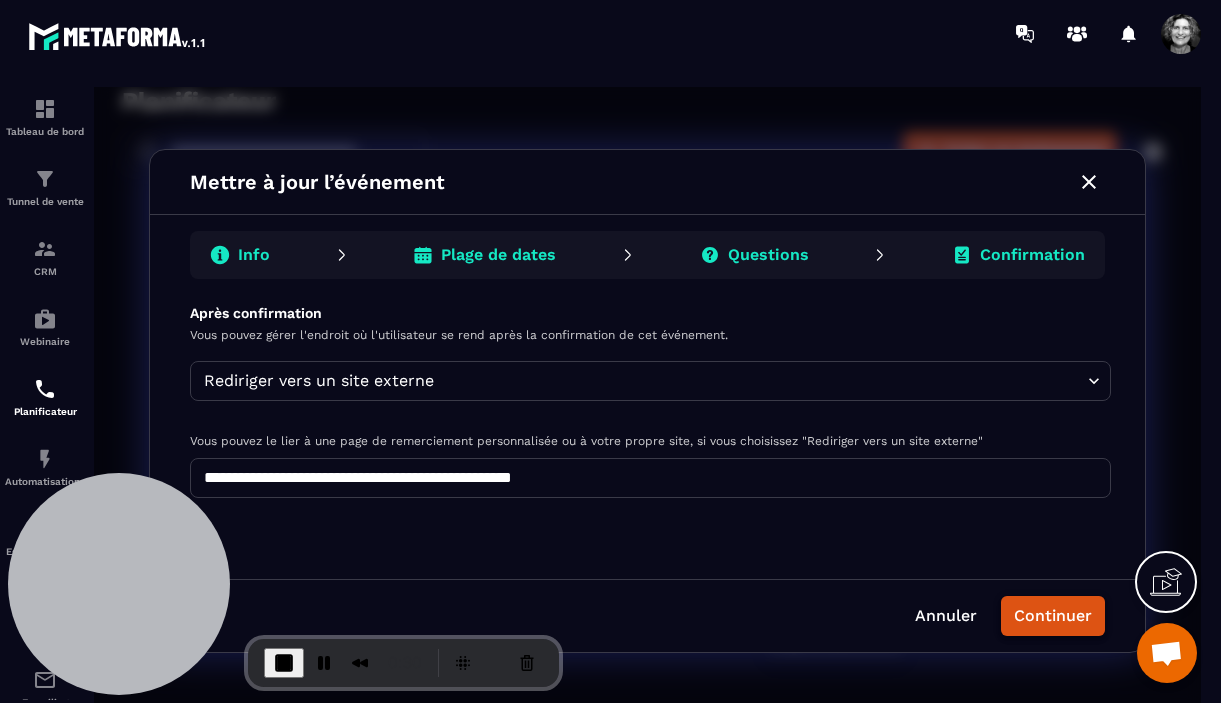 click on "Continuer" at bounding box center [1053, 616] 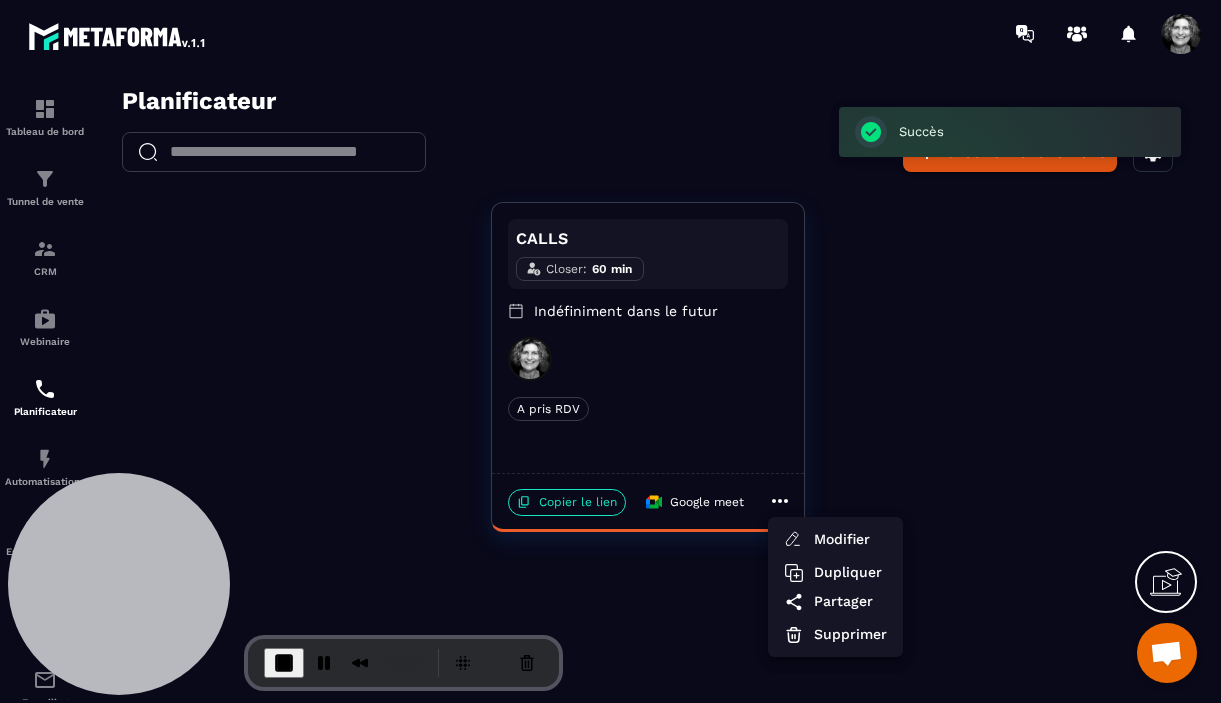 click at bounding box center (647, 401) 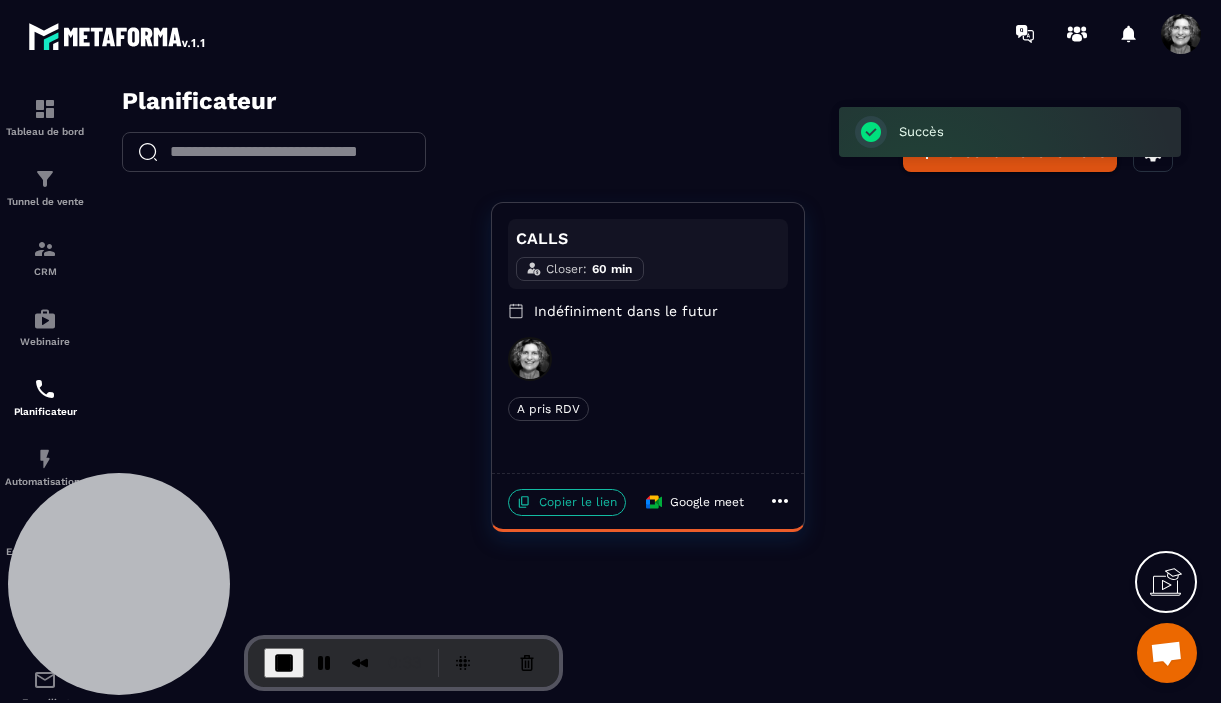 click on "Copier le lien" at bounding box center [567, 502] 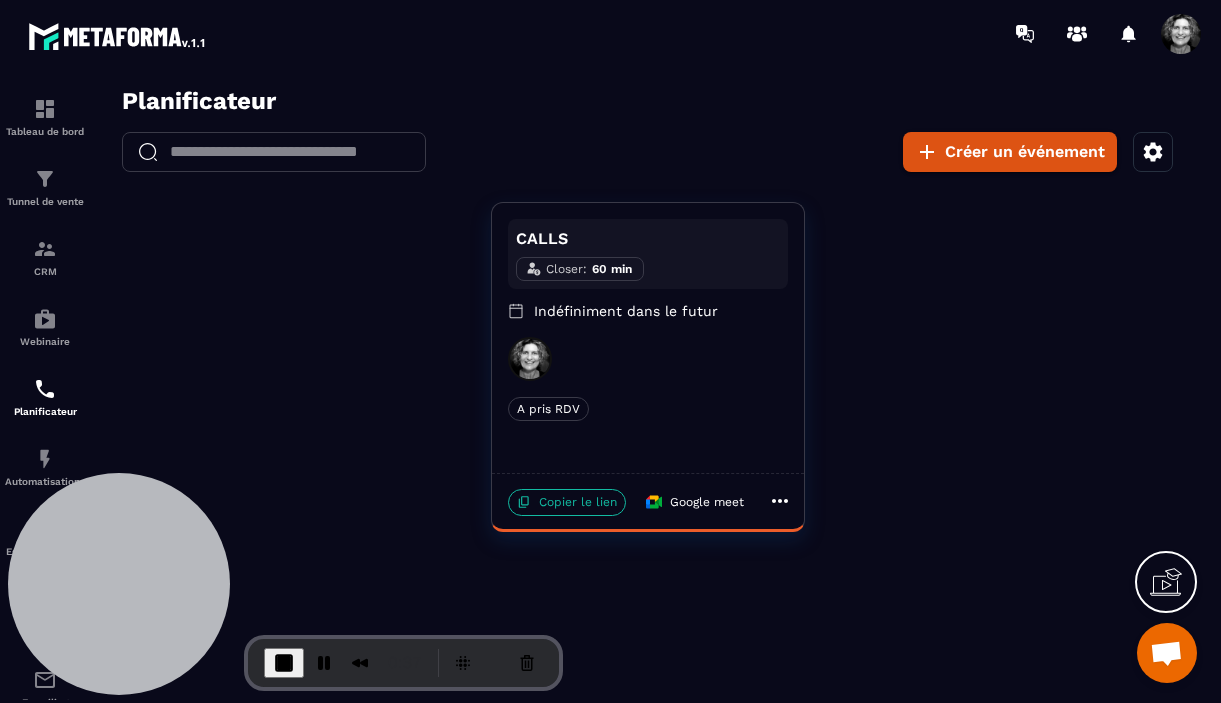 click on "Copier le lien" at bounding box center [567, 502] 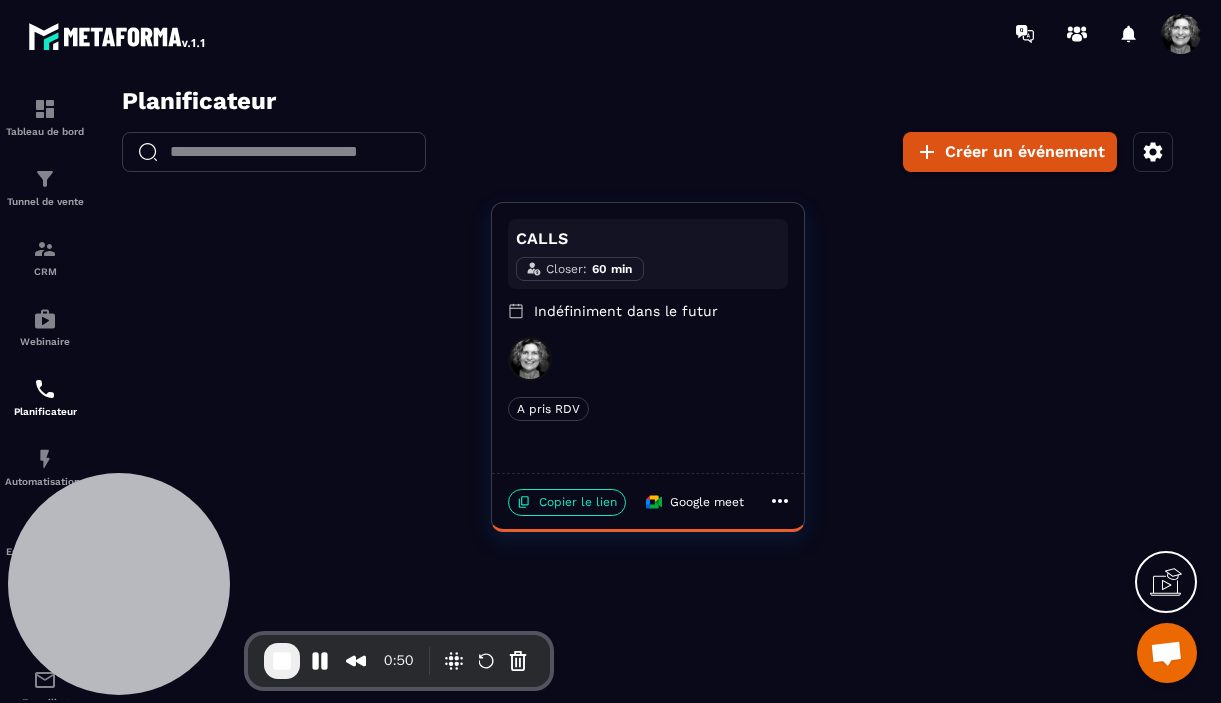 click at bounding box center [296, 152] 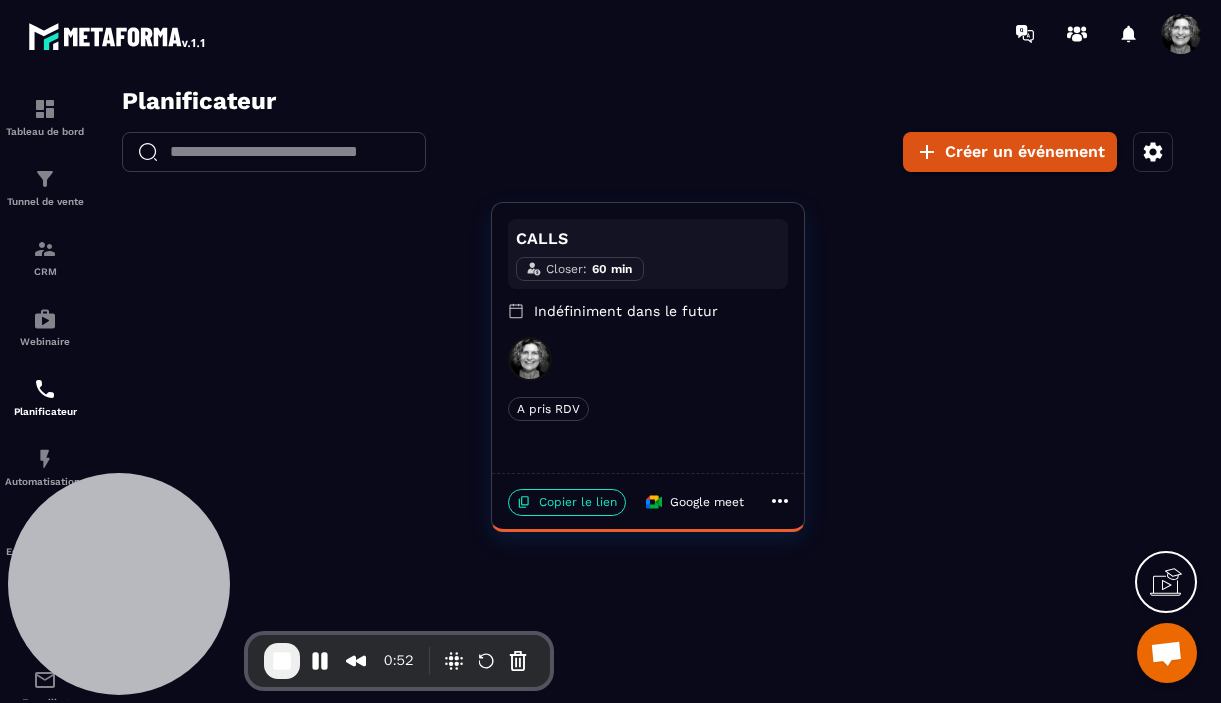 paste on "**********" 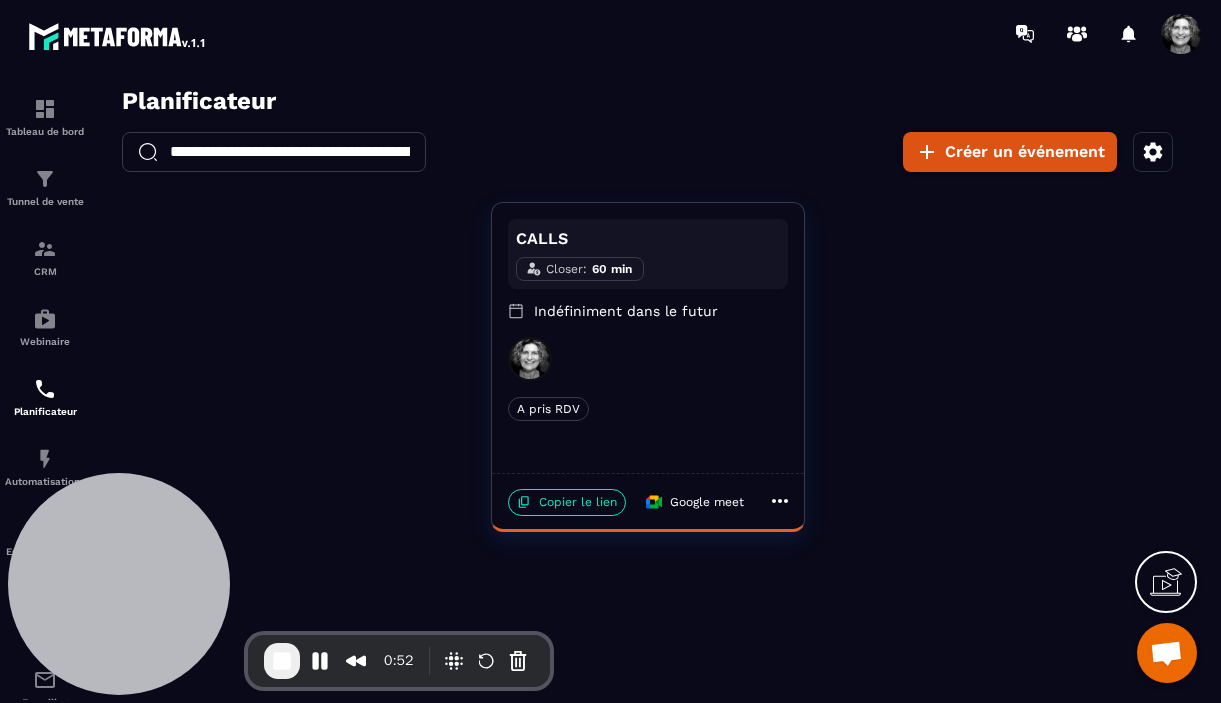 scroll, scrollTop: 0, scrollLeft: 268, axis: horizontal 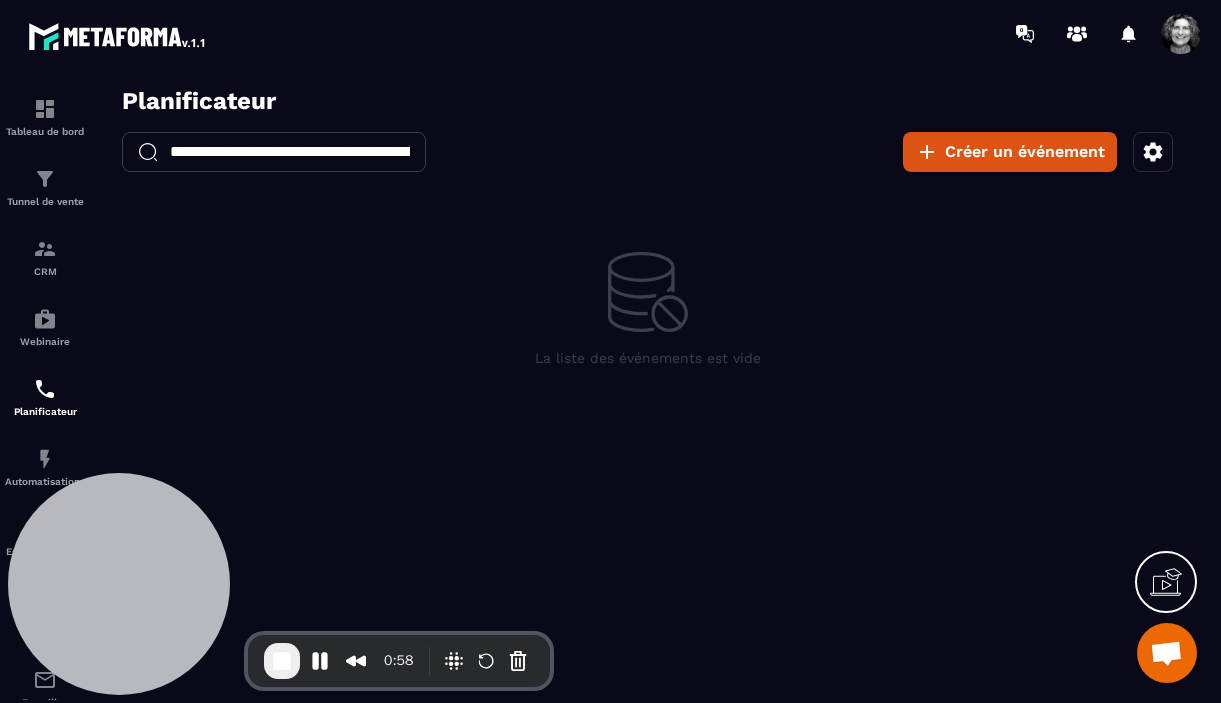 drag, startPoint x: 418, startPoint y: 153, endPoint x: 131, endPoint y: 153, distance: 287 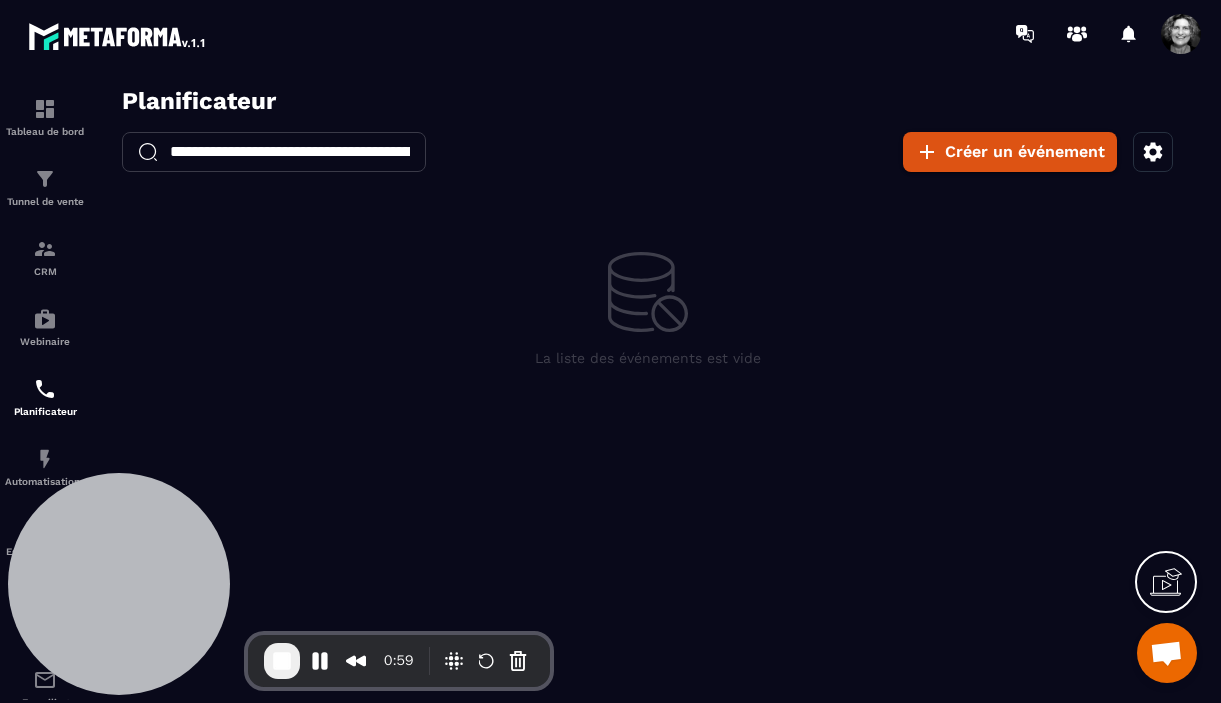 click on "**********" at bounding box center (296, 152) 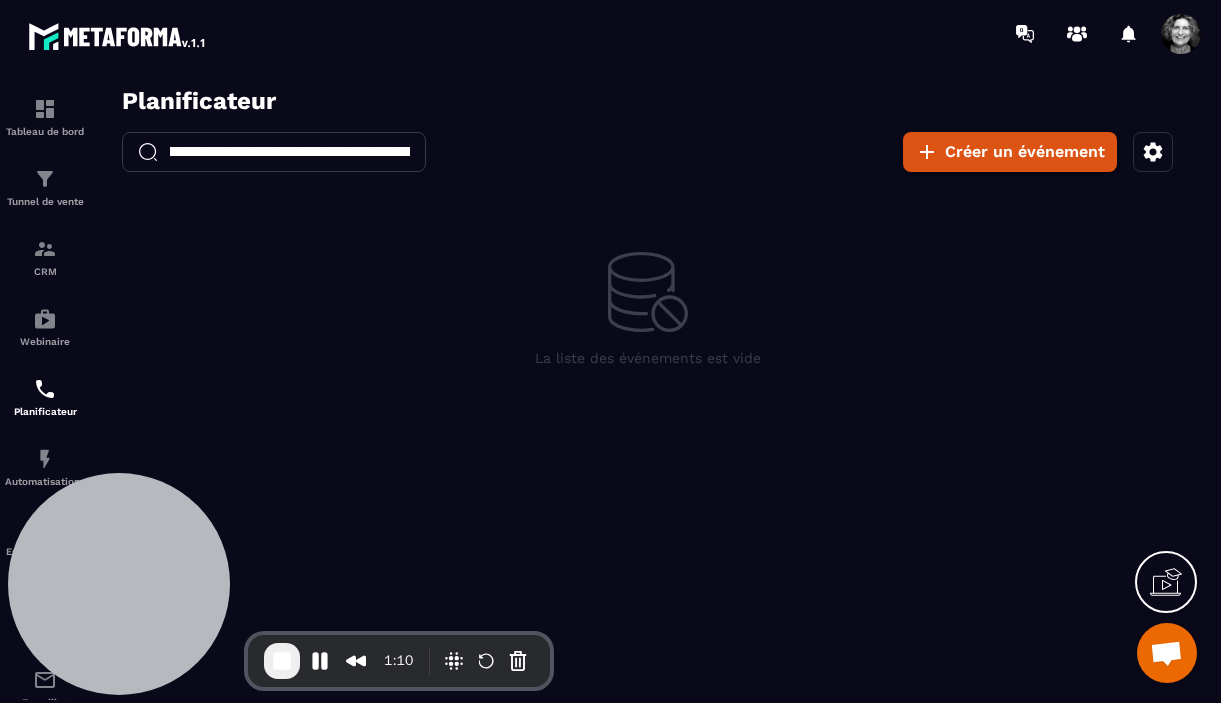 scroll, scrollTop: 0, scrollLeft: 250, axis: horizontal 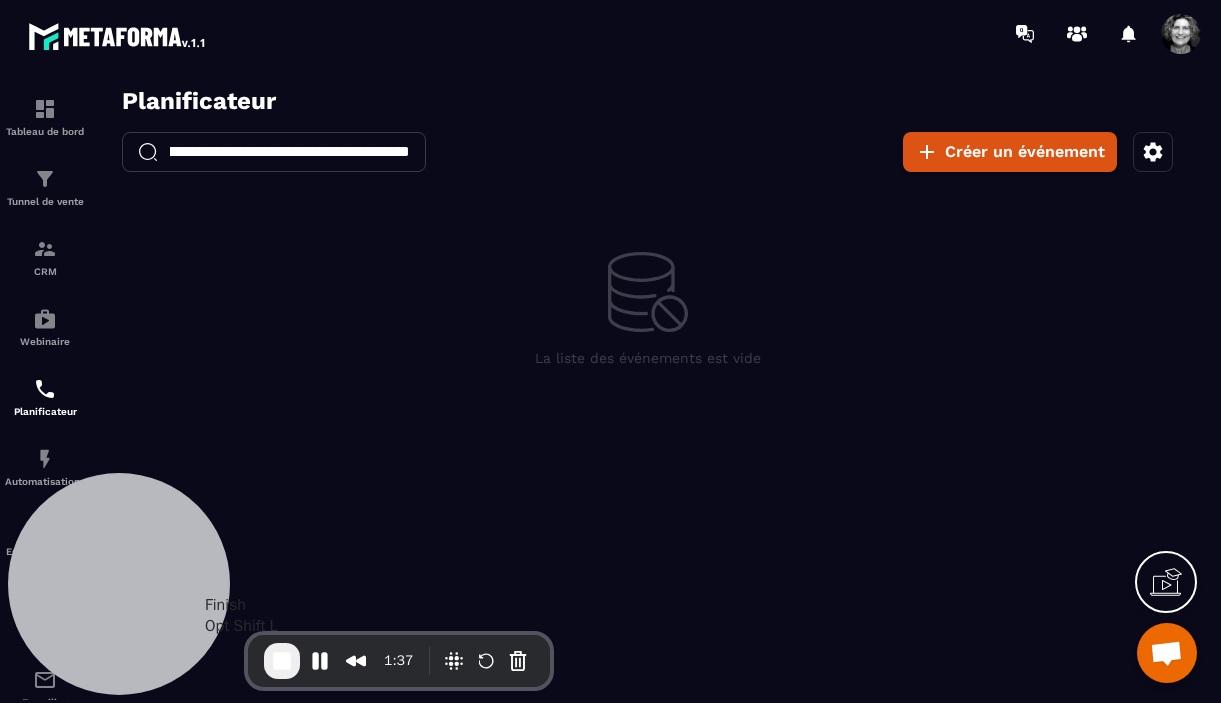 type on "**********" 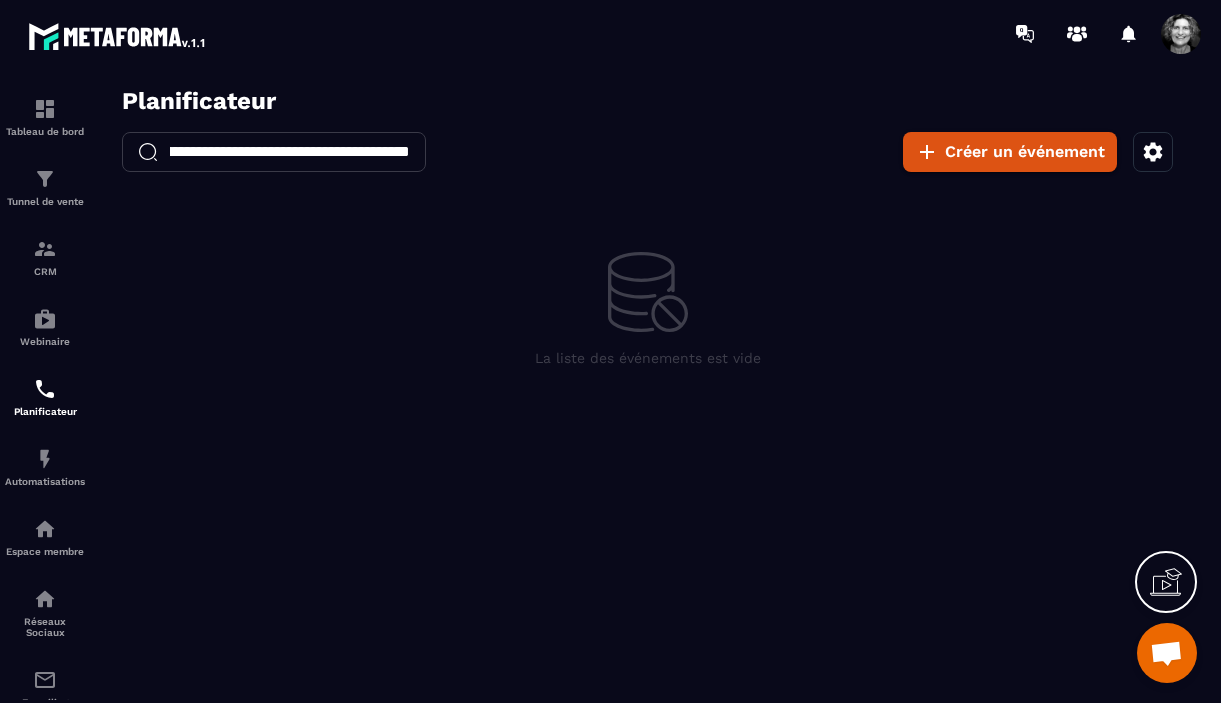 scroll, scrollTop: 0, scrollLeft: 0, axis: both 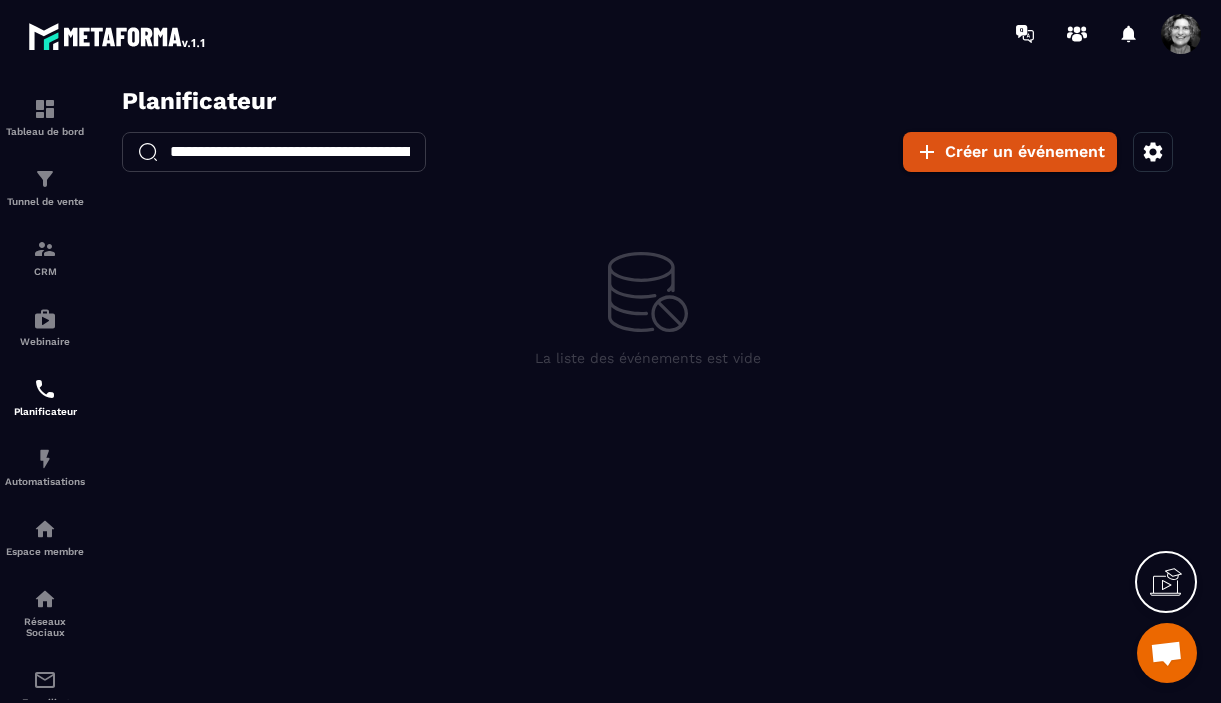 click at bounding box center (1166, 655) 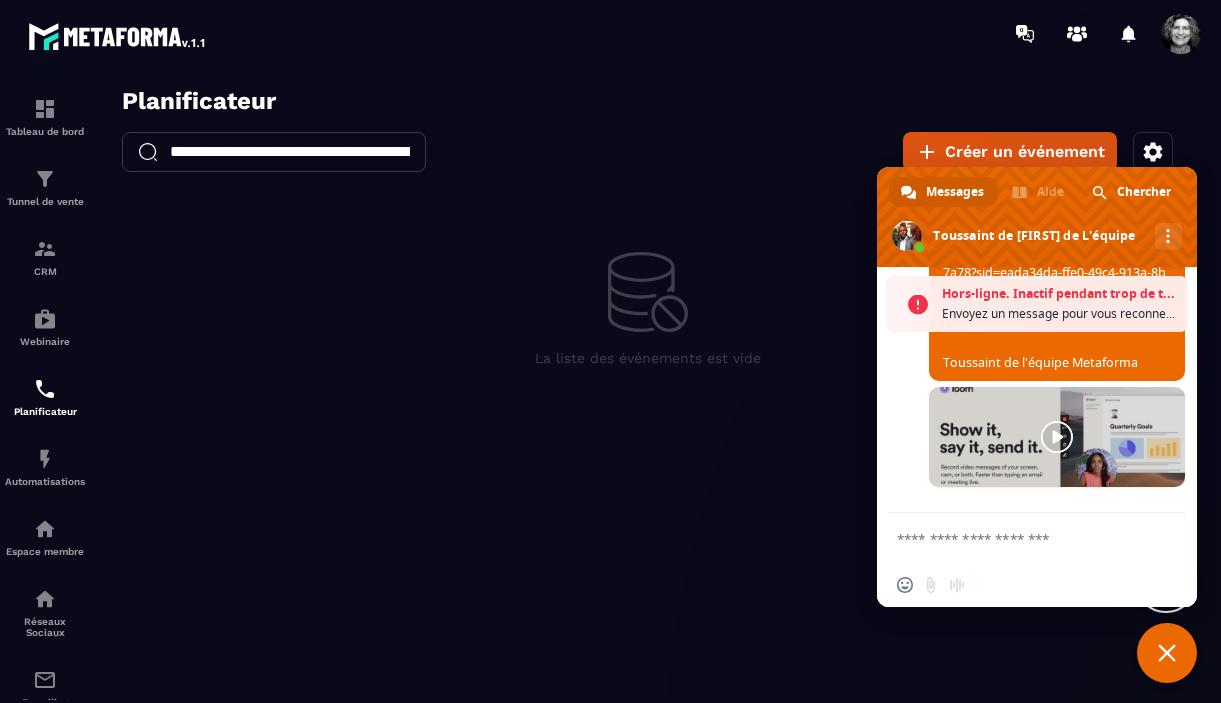 scroll, scrollTop: 19853, scrollLeft: 0, axis: vertical 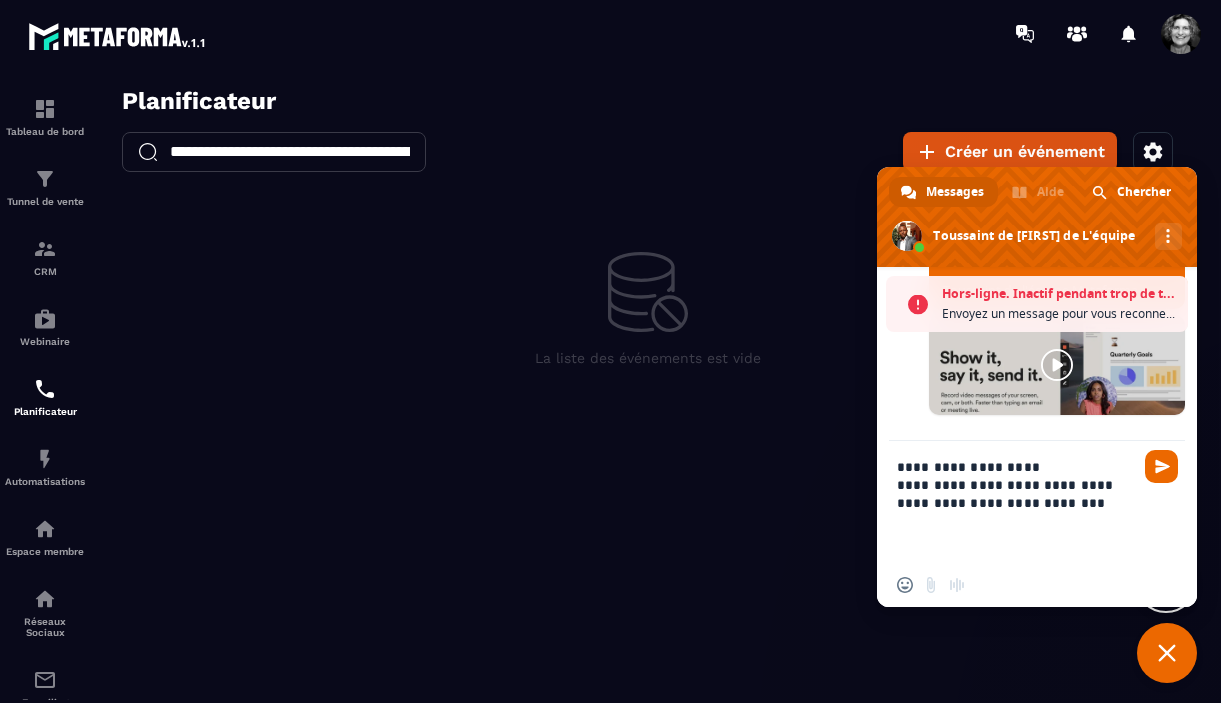 paste on "**********" 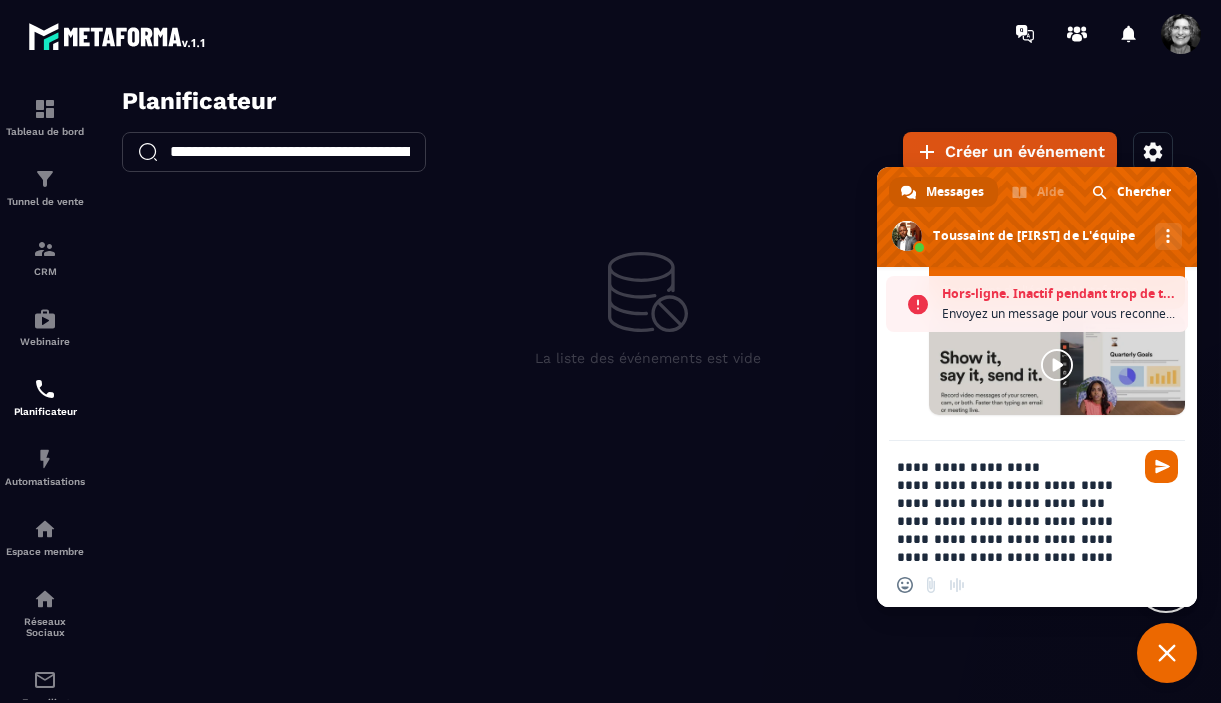 scroll, scrollTop: 0, scrollLeft: 0, axis: both 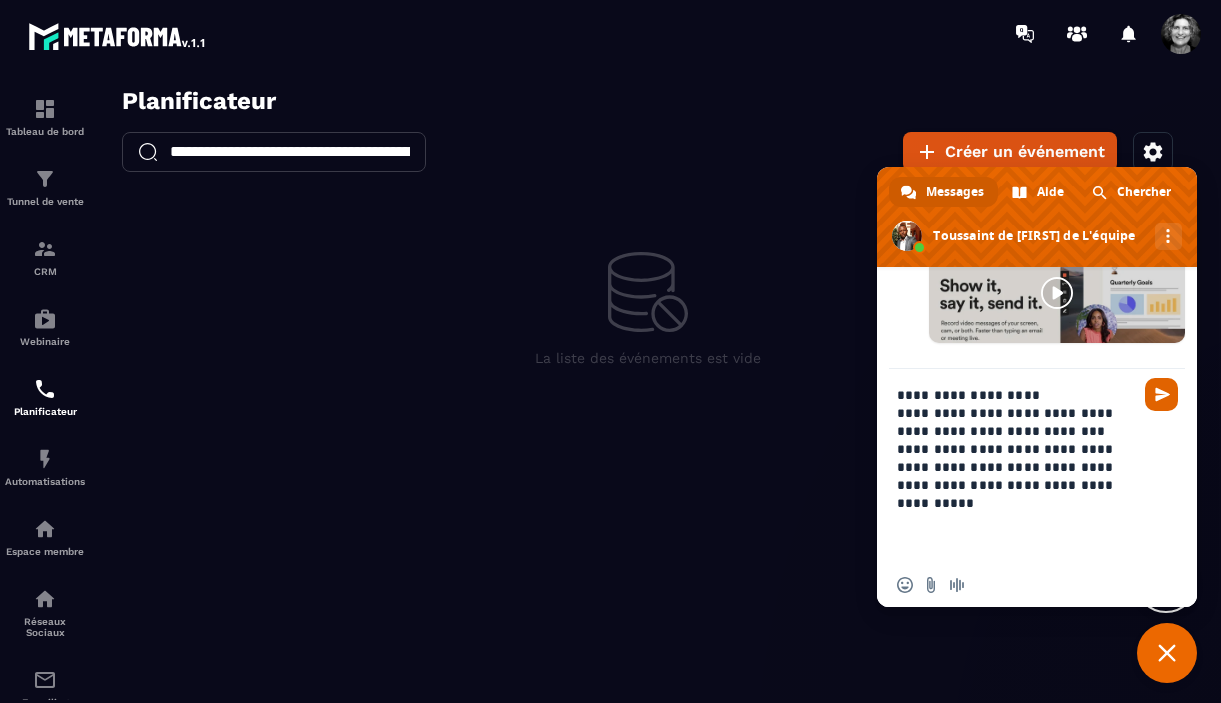 type on "**********" 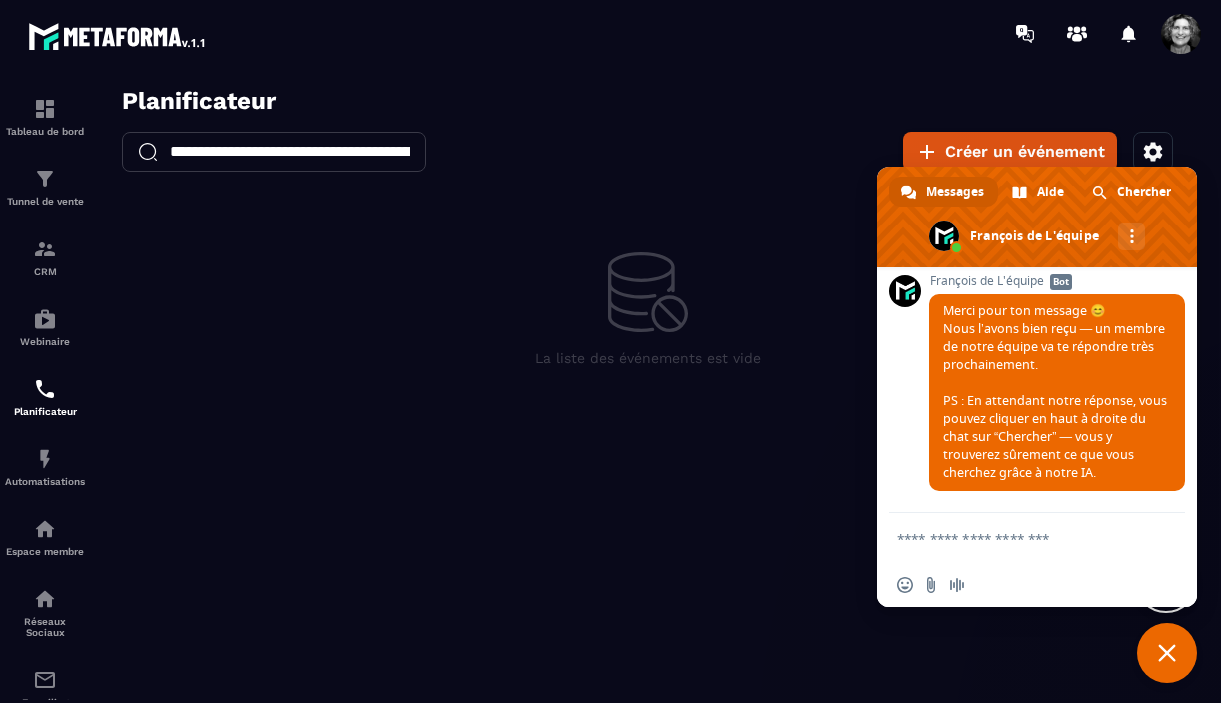 scroll, scrollTop: 20312, scrollLeft: 0, axis: vertical 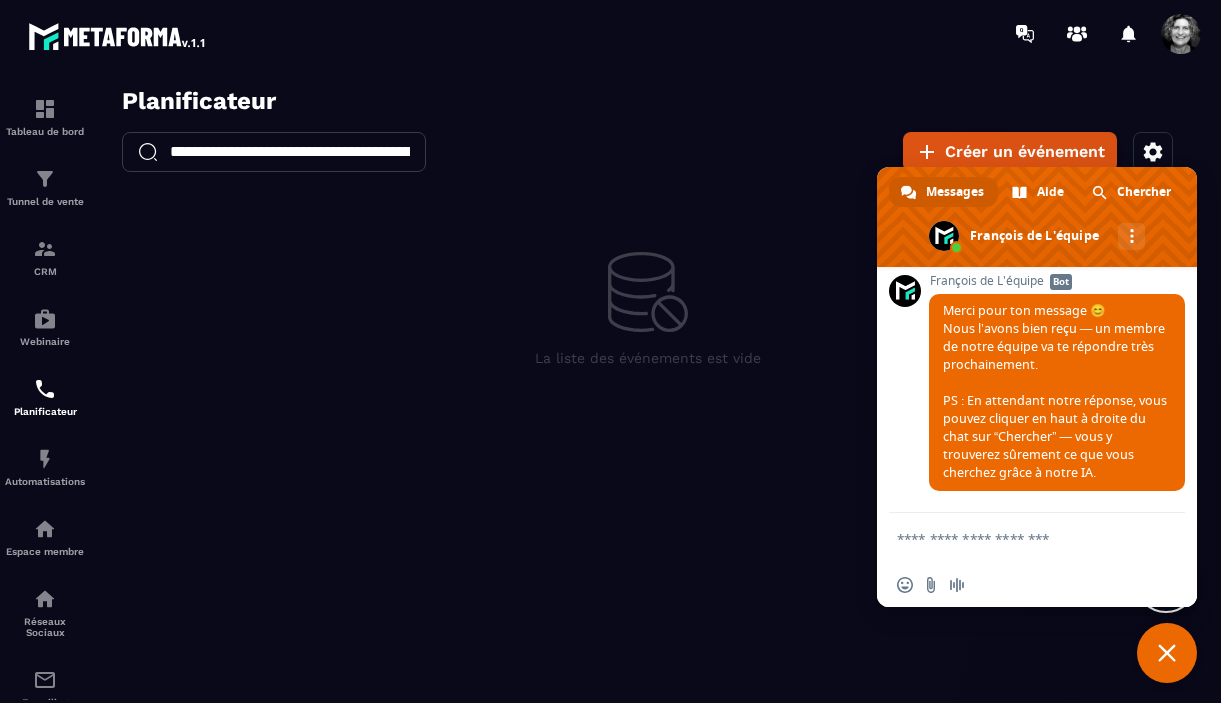 click at bounding box center (1167, 653) 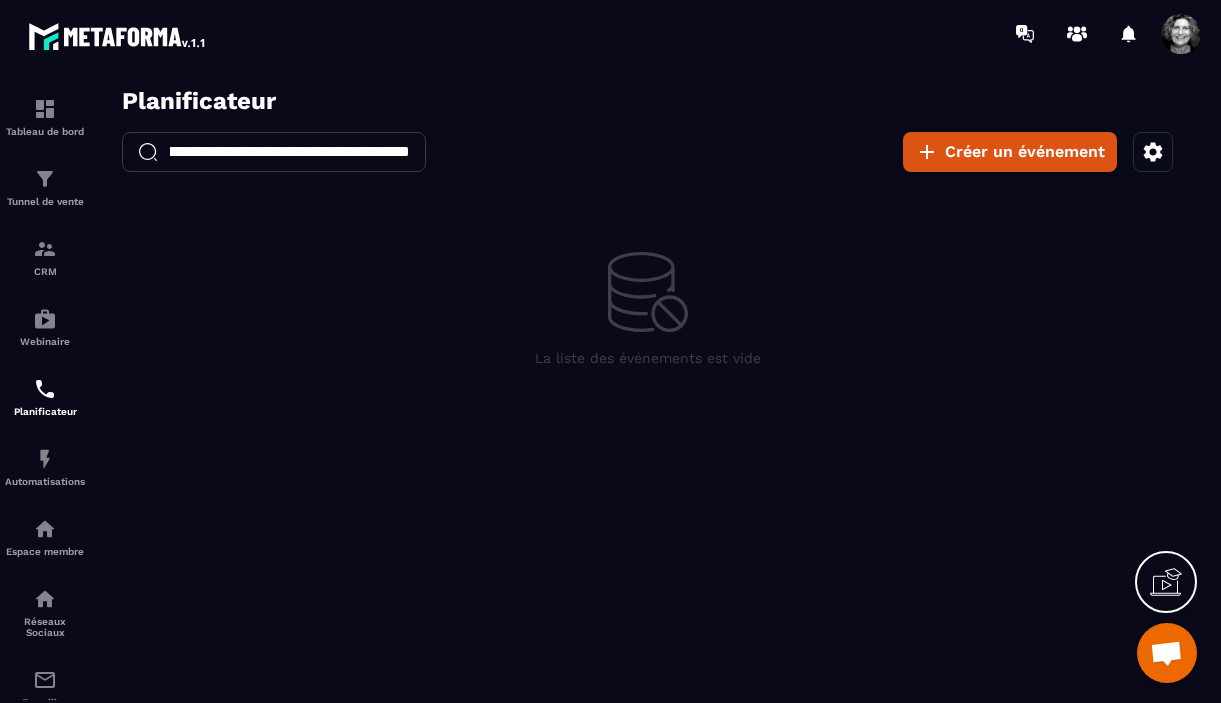 scroll, scrollTop: 0, scrollLeft: 268, axis: horizontal 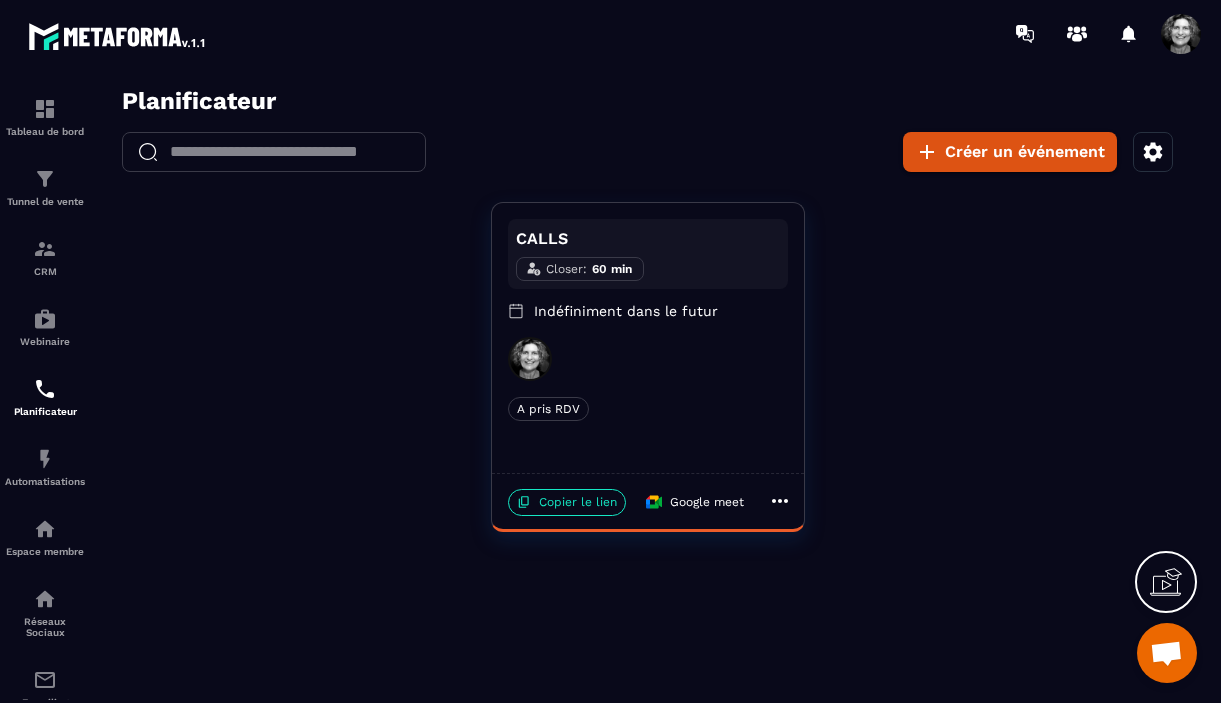 type 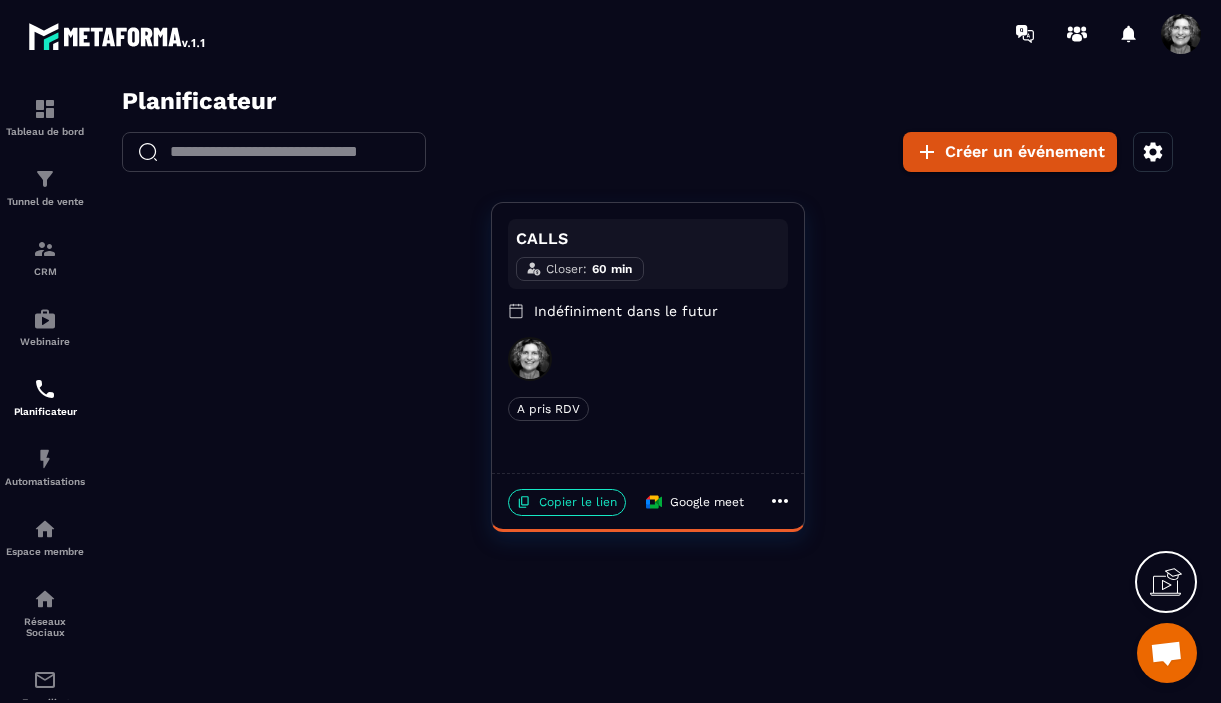 scroll, scrollTop: 20293, scrollLeft: 0, axis: vertical 